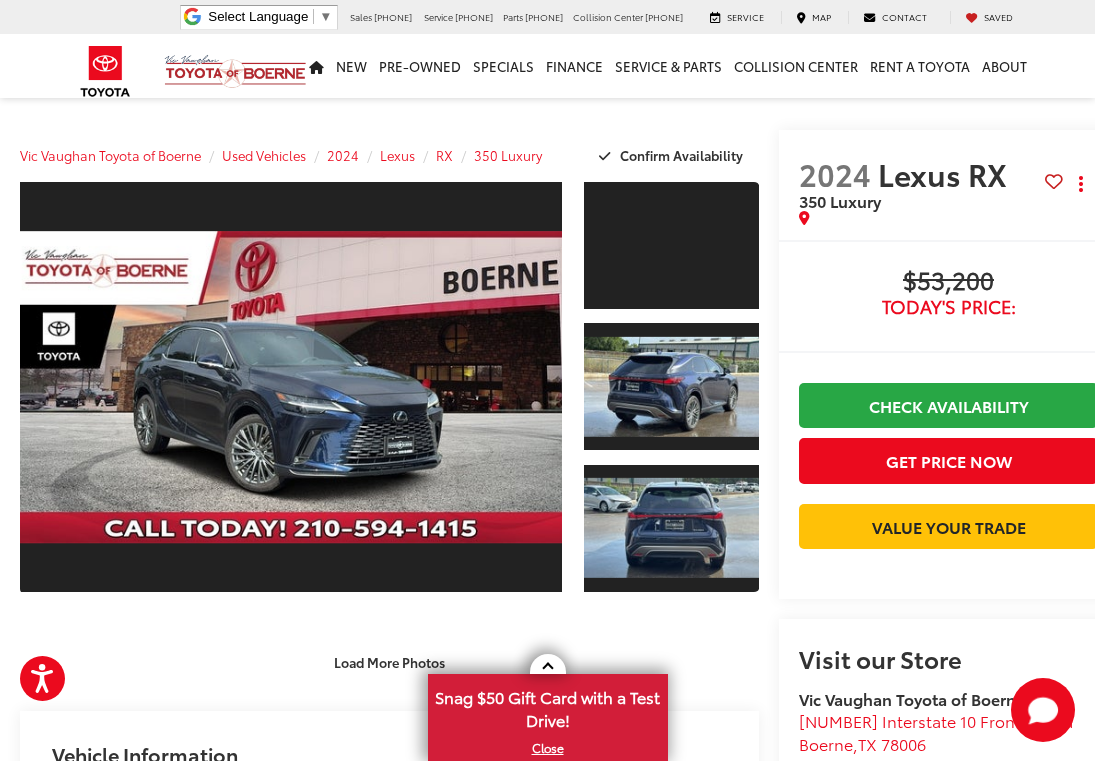 scroll, scrollTop: 500, scrollLeft: 0, axis: vertical 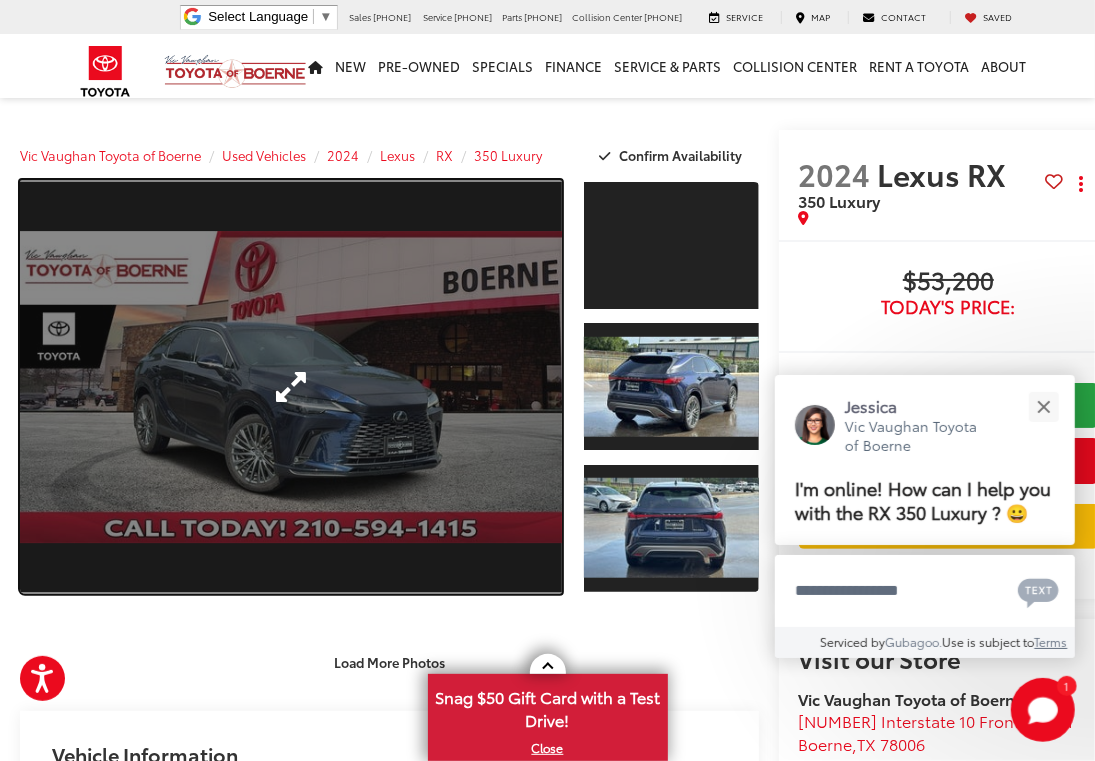 click at bounding box center (291, 387) 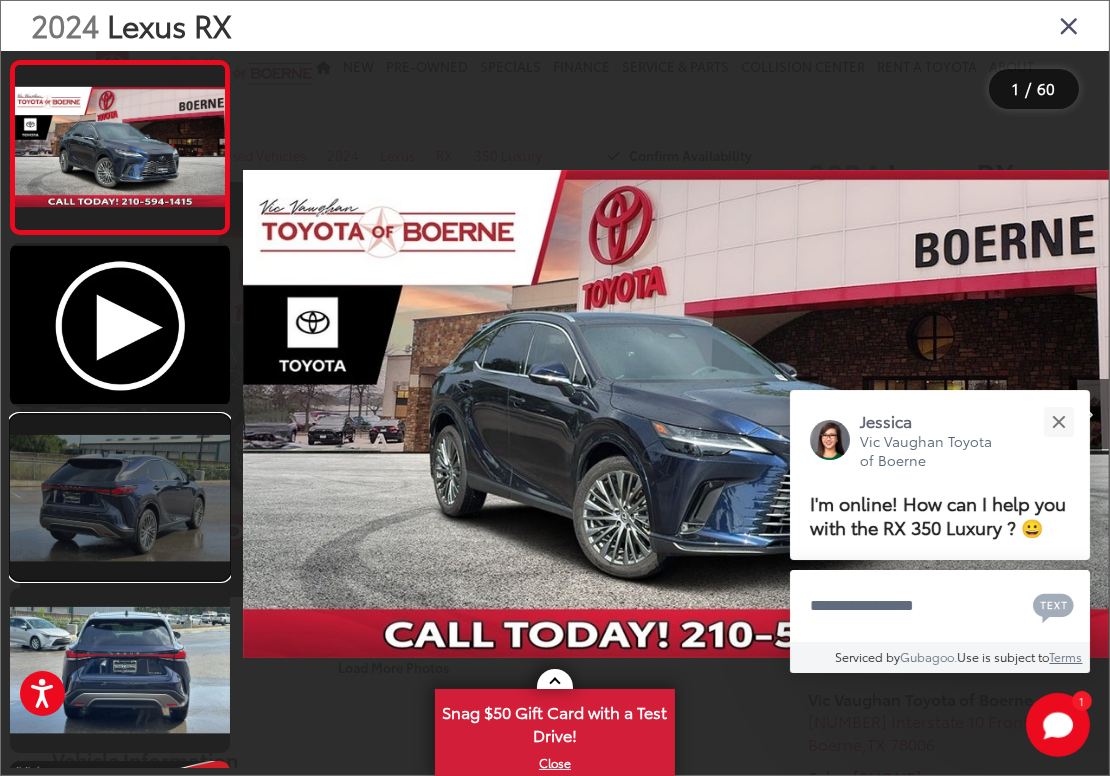 click at bounding box center [120, 497] 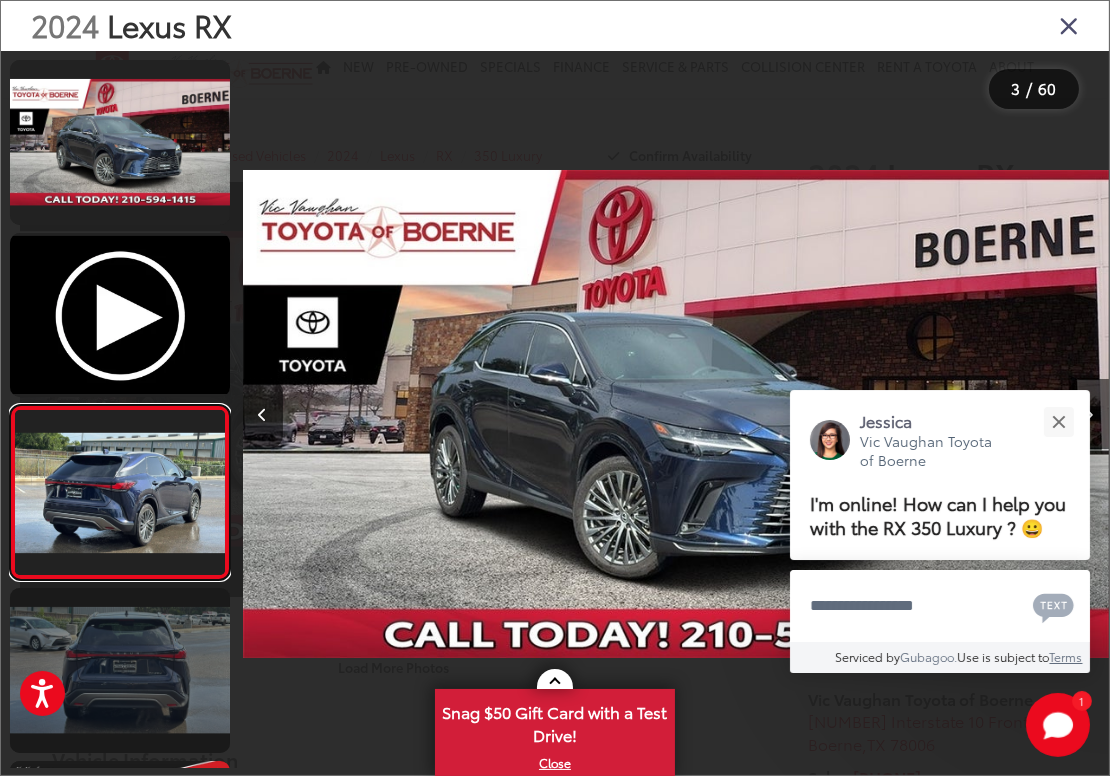 scroll, scrollTop: 0, scrollLeft: 48, axis: horizontal 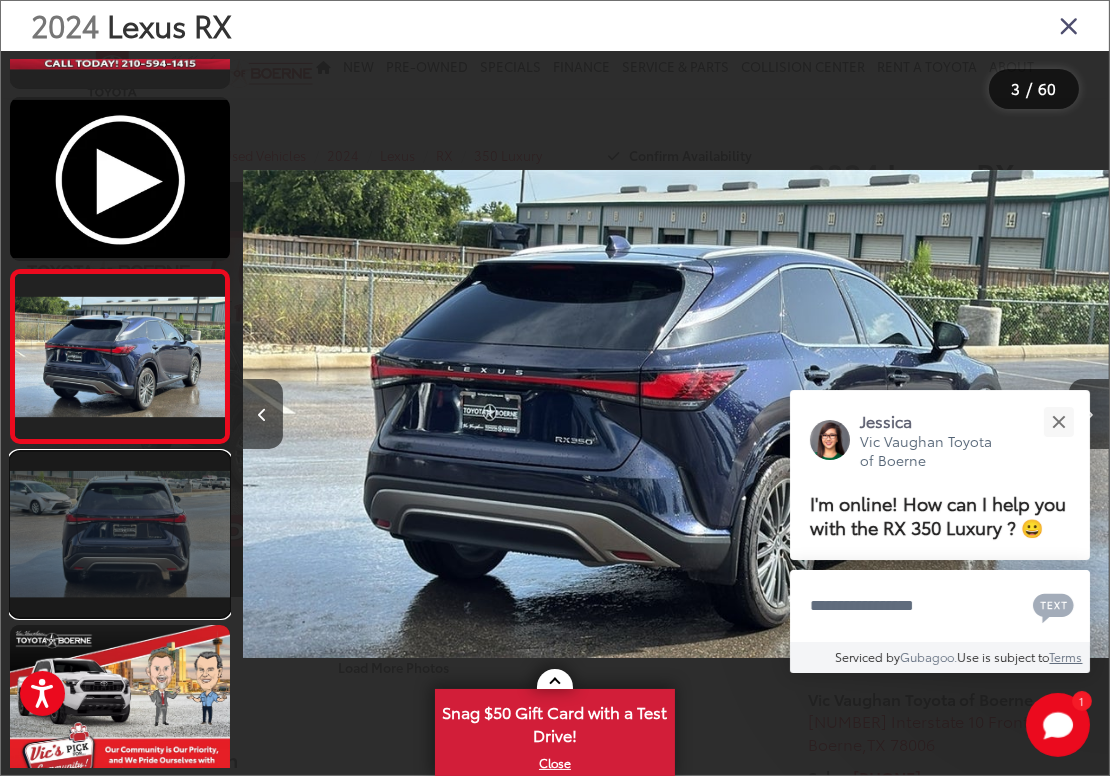 click at bounding box center (120, 534) 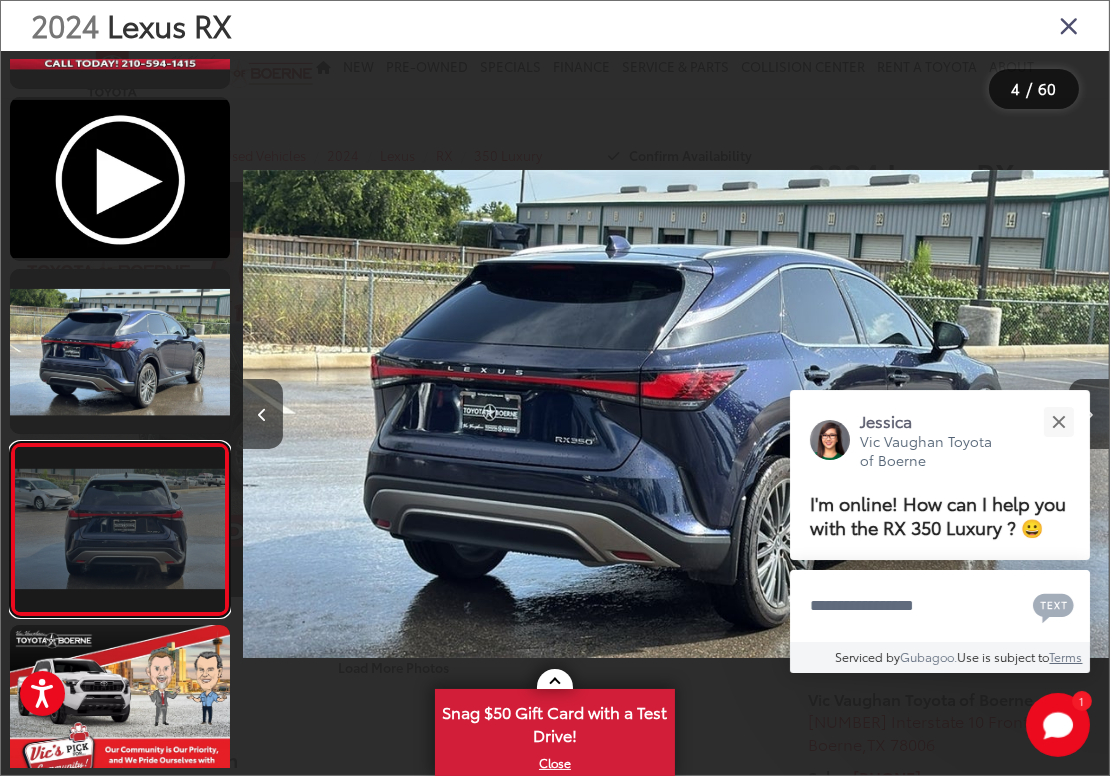 scroll, scrollTop: 0, scrollLeft: 1821, axis: horizontal 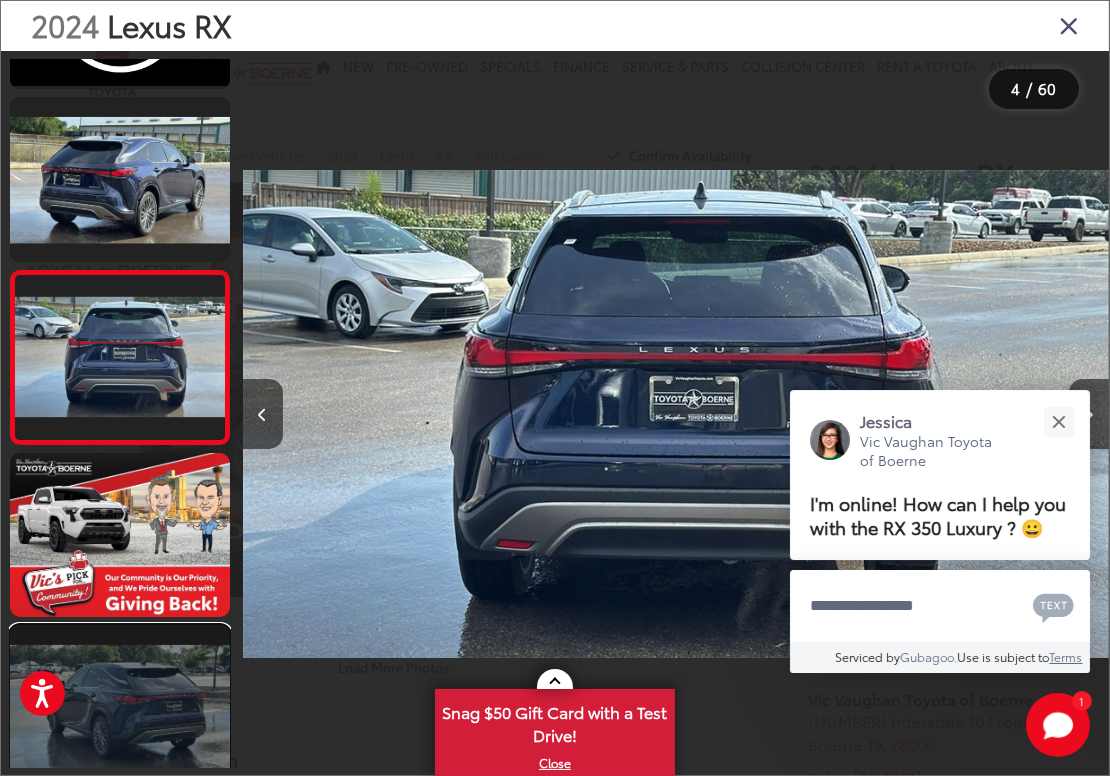 click at bounding box center [120, 707] 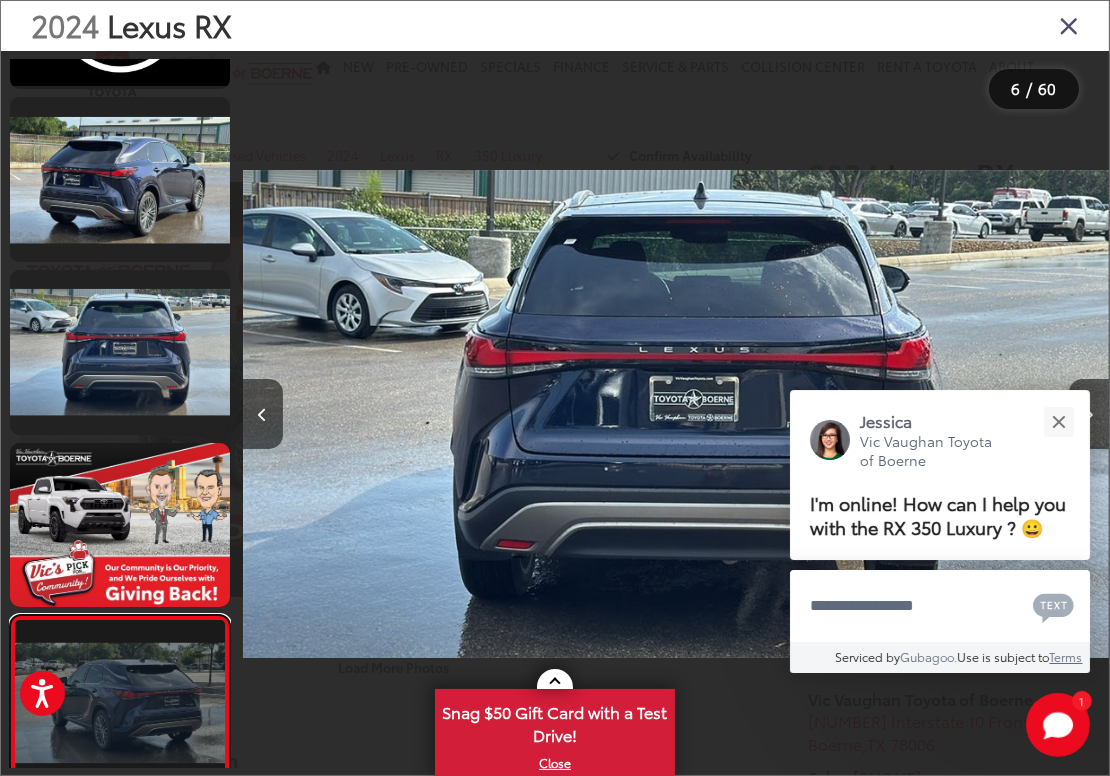 scroll, scrollTop: 0, scrollLeft: 2696, axis: horizontal 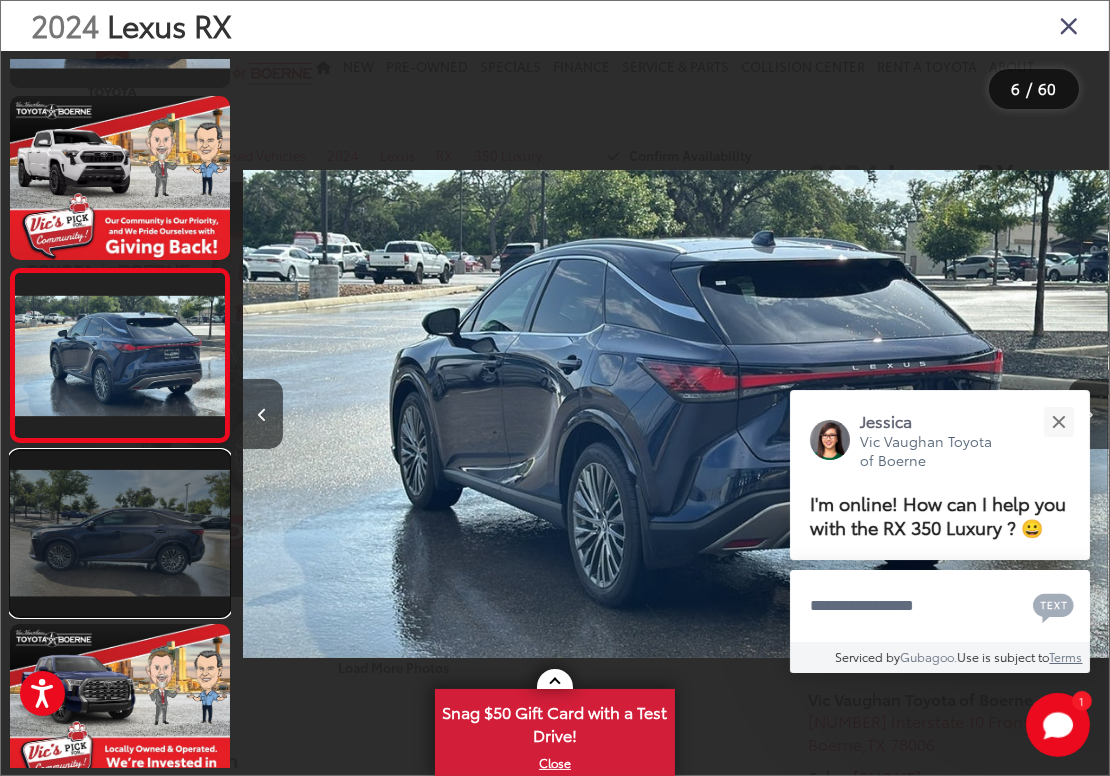 click at bounding box center (120, 533) 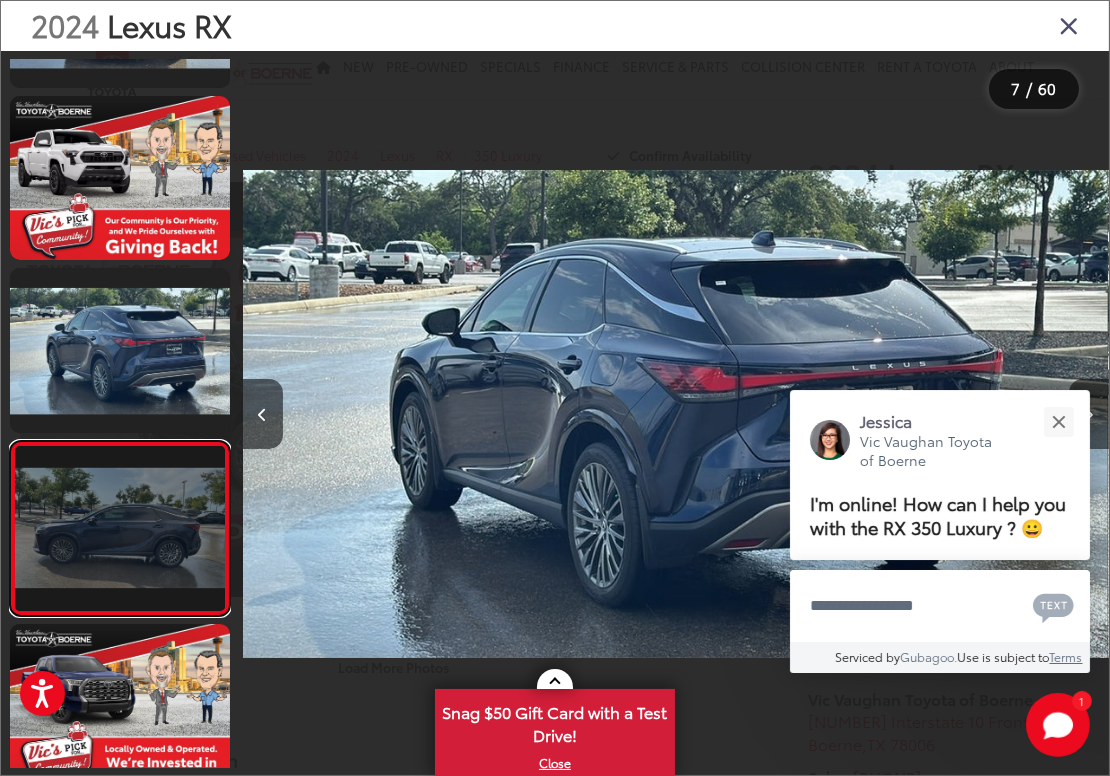 scroll, scrollTop: 0, scrollLeft: 4731, axis: horizontal 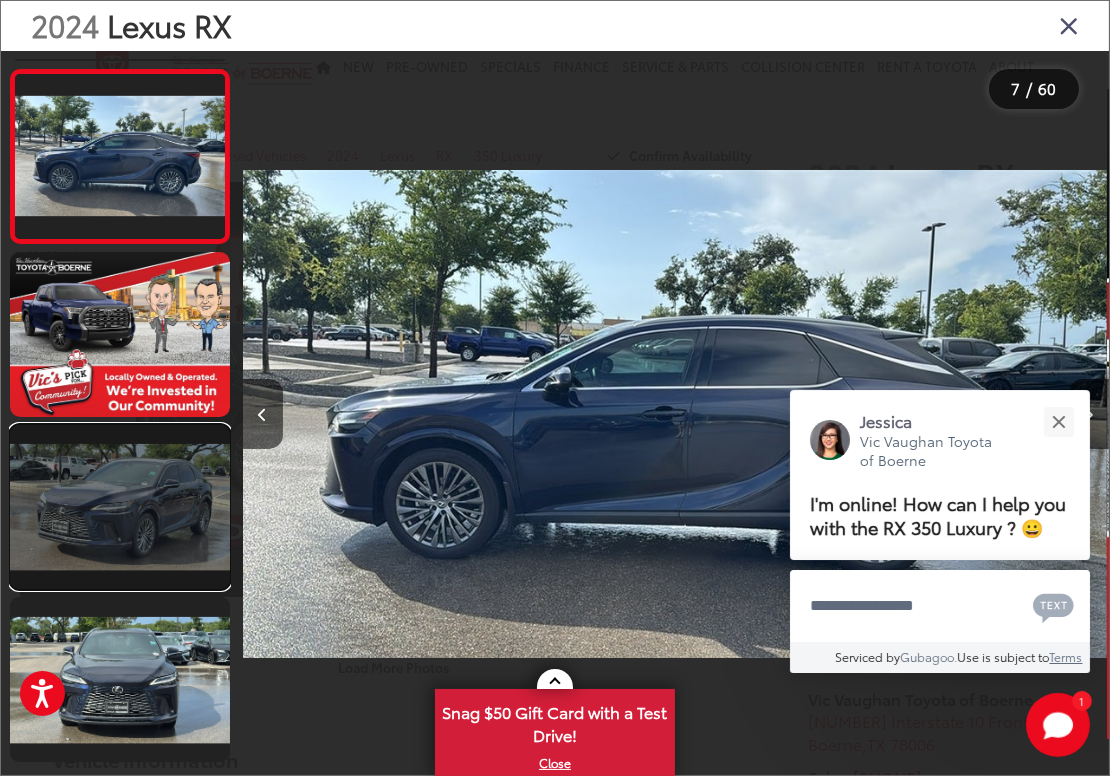 drag, startPoint x: 139, startPoint y: 524, endPoint x: 124, endPoint y: 565, distance: 43.65776 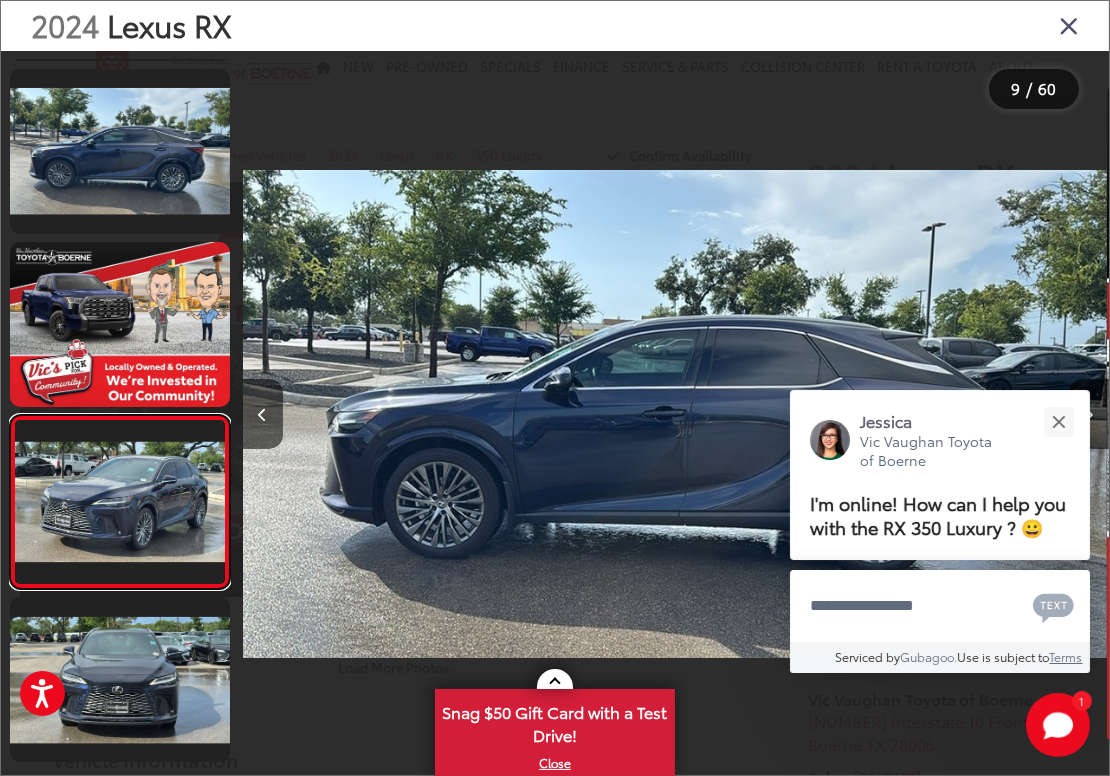 scroll, scrollTop: 0, scrollLeft: 5297, axis: horizontal 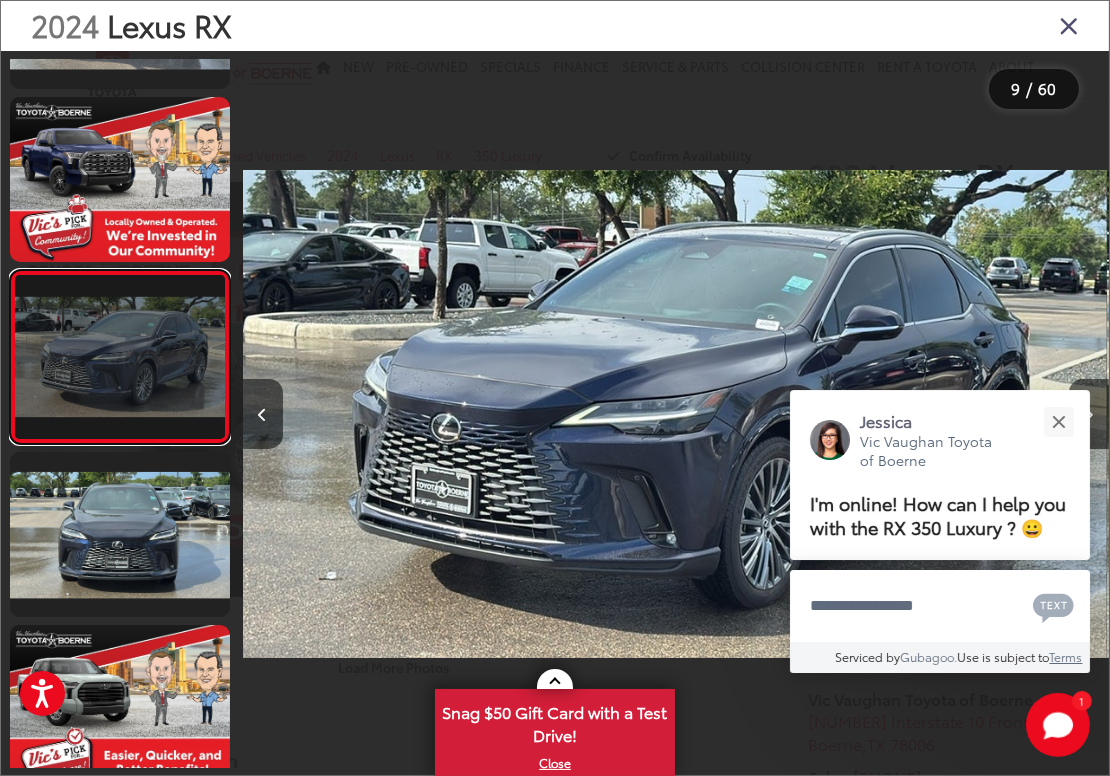 click at bounding box center [120, 357] 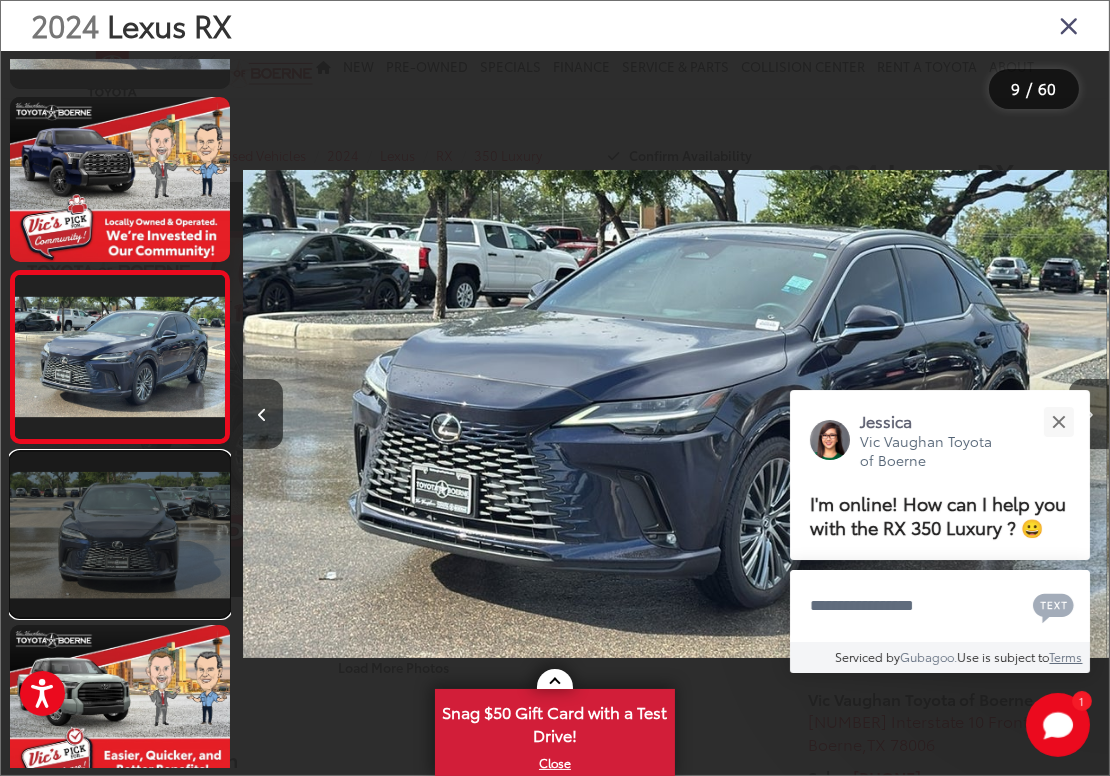click at bounding box center (120, 534) 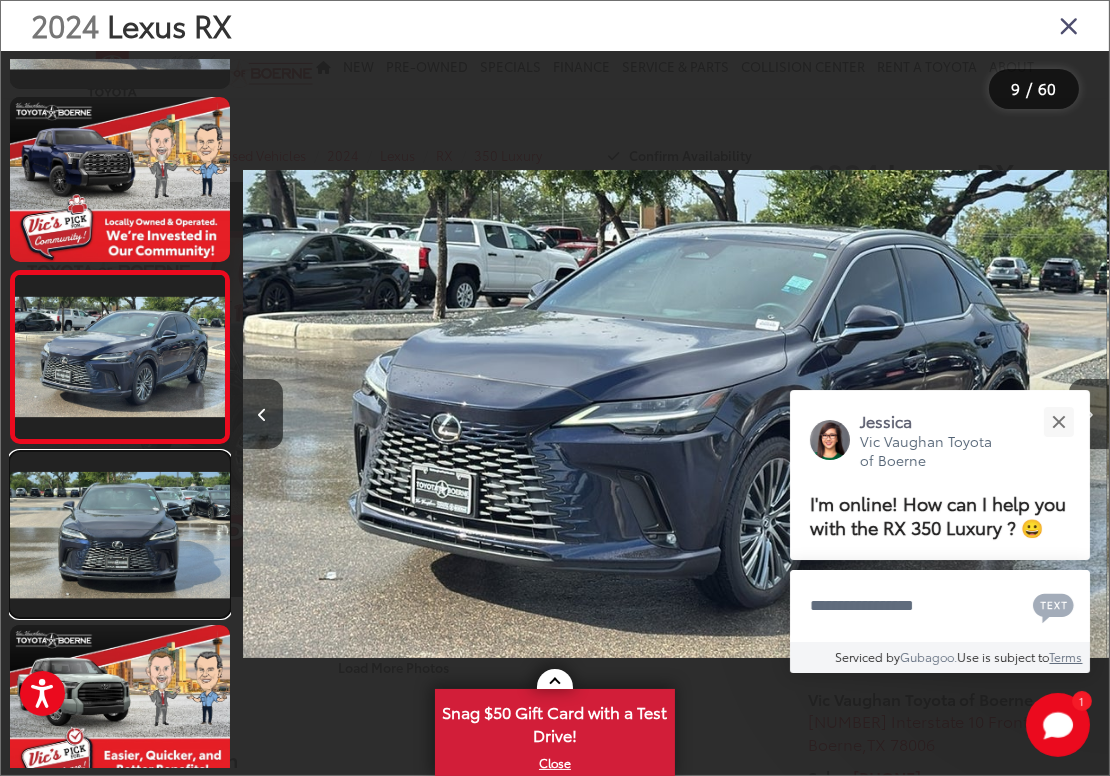 scroll, scrollTop: 0, scrollLeft: 7021, axis: horizontal 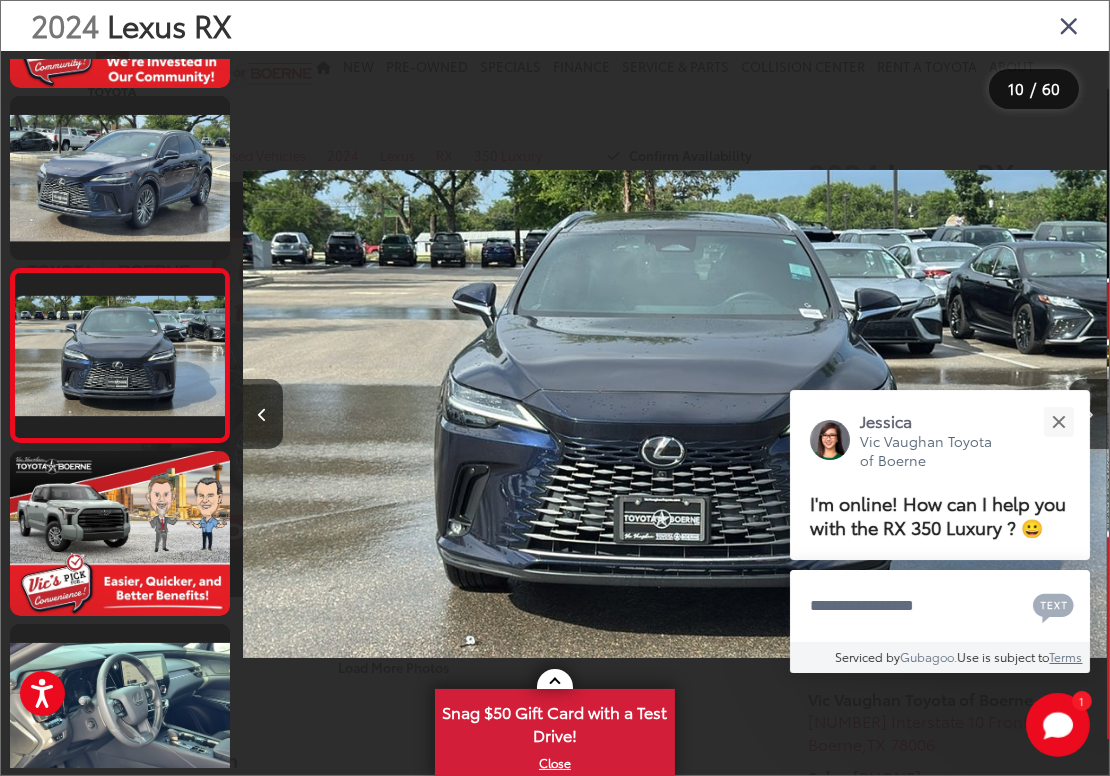 click at bounding box center [673, 414] 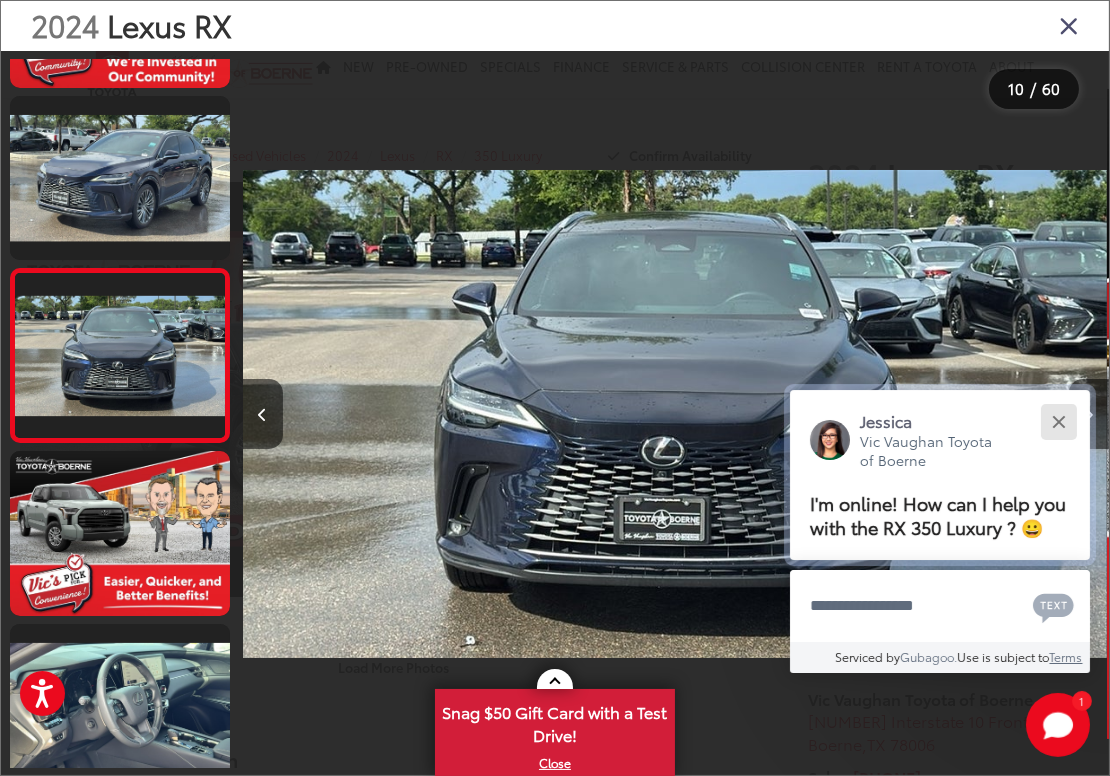 drag, startPoint x: 1055, startPoint y: 425, endPoint x: 991, endPoint y: 427, distance: 64.03124 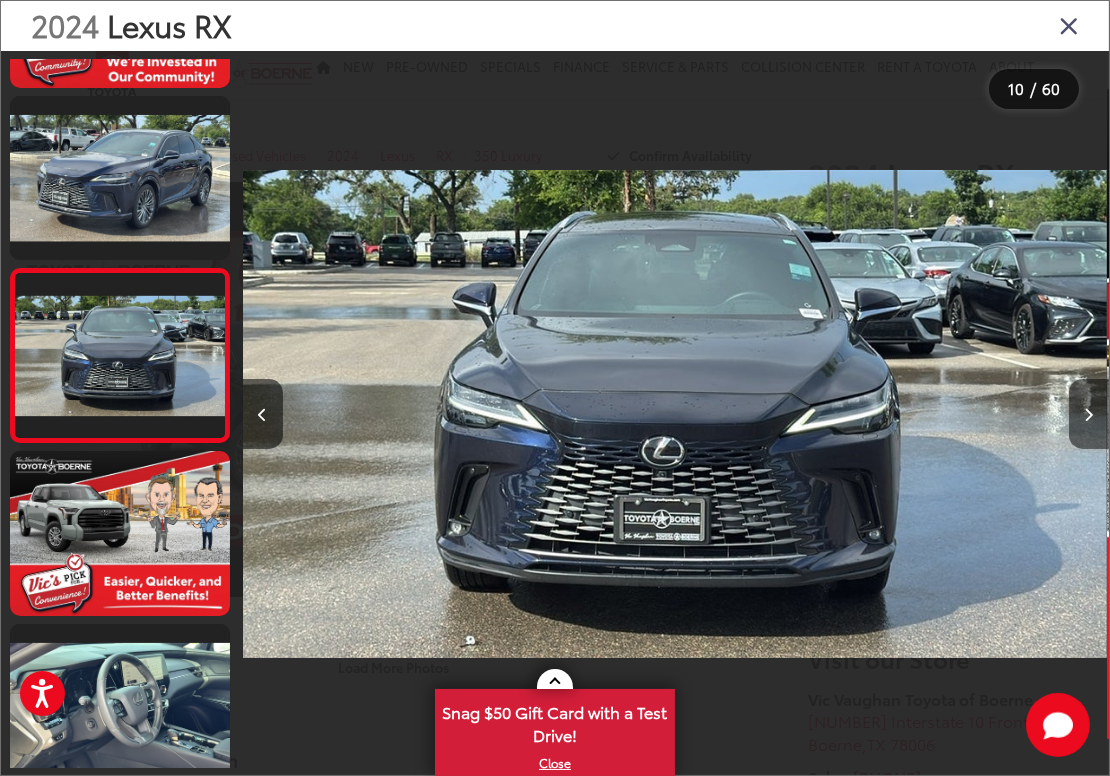 click at bounding box center [1089, 414] 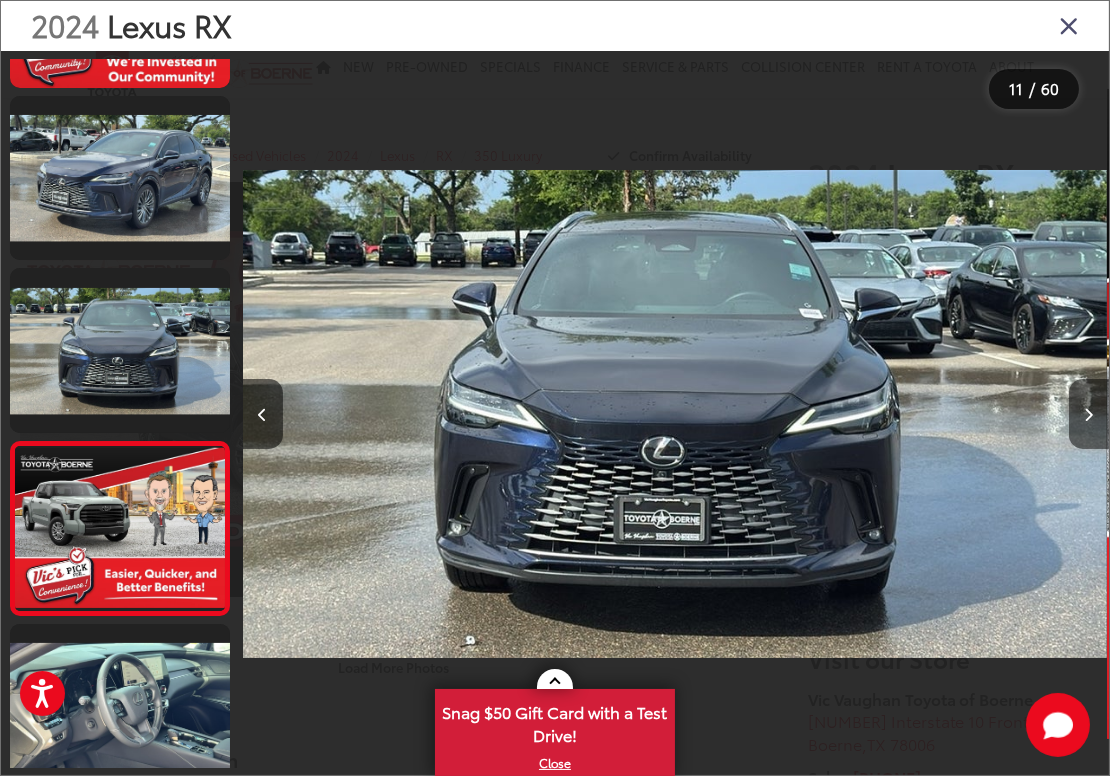 scroll, scrollTop: 0, scrollLeft: 7888, axis: horizontal 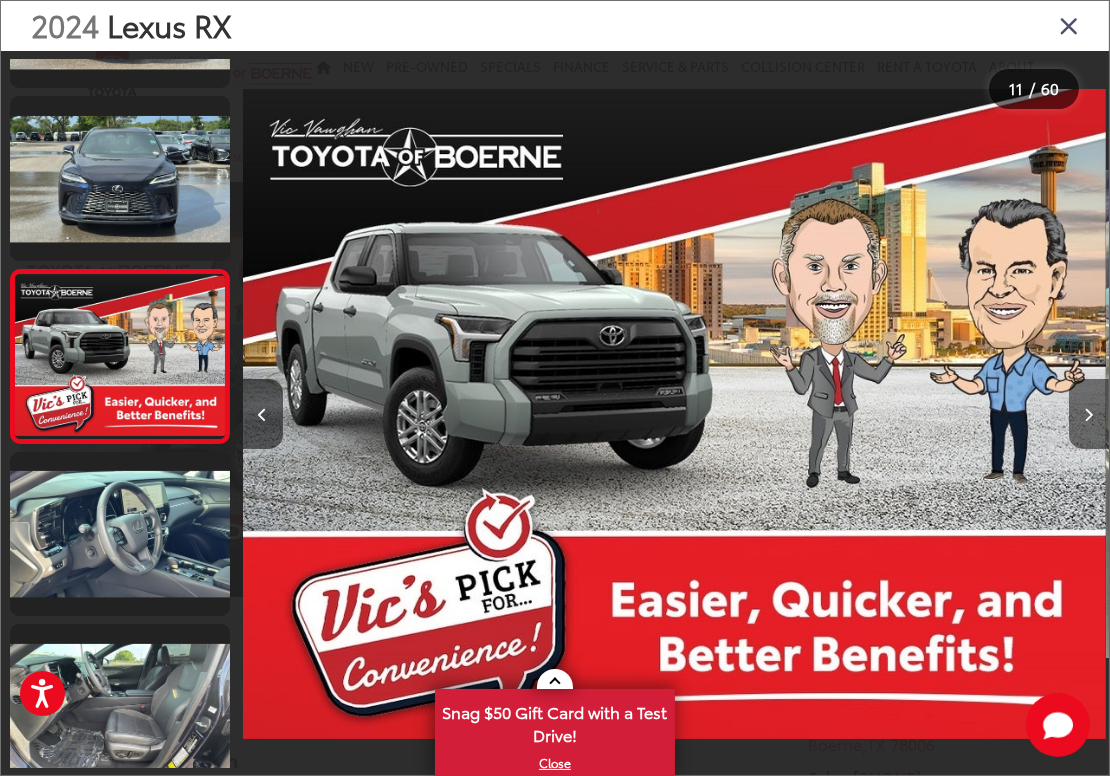 click at bounding box center [1089, 414] 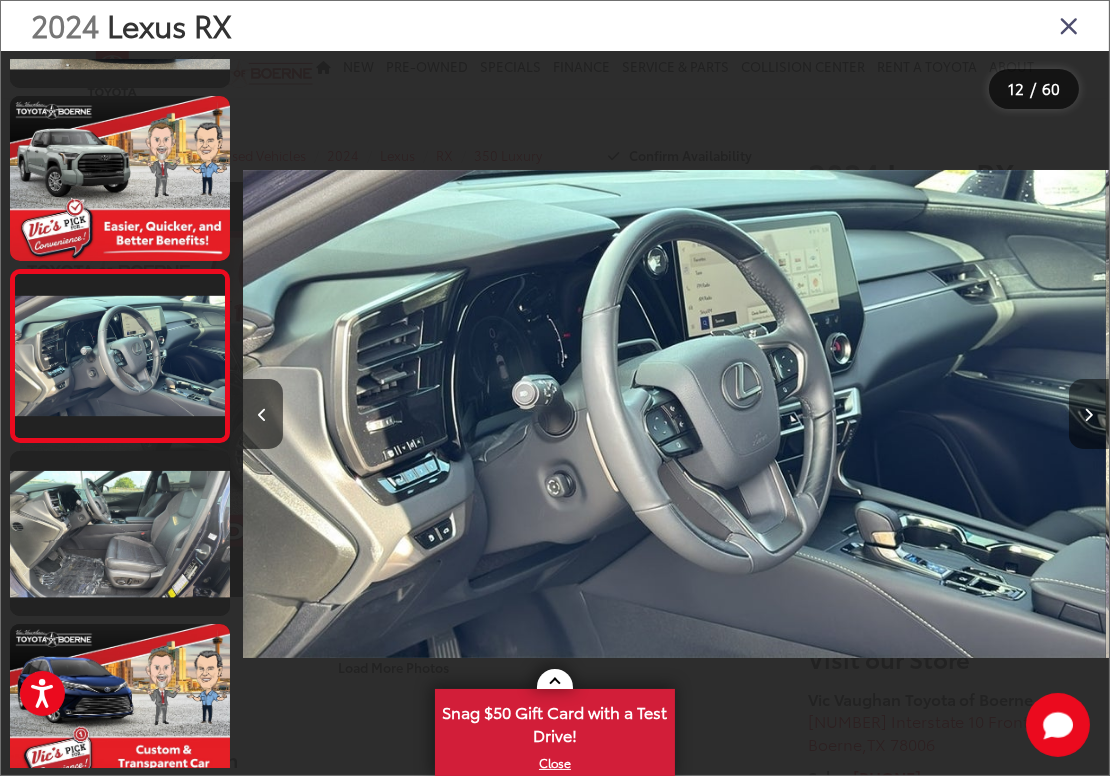 click at bounding box center (1089, 414) 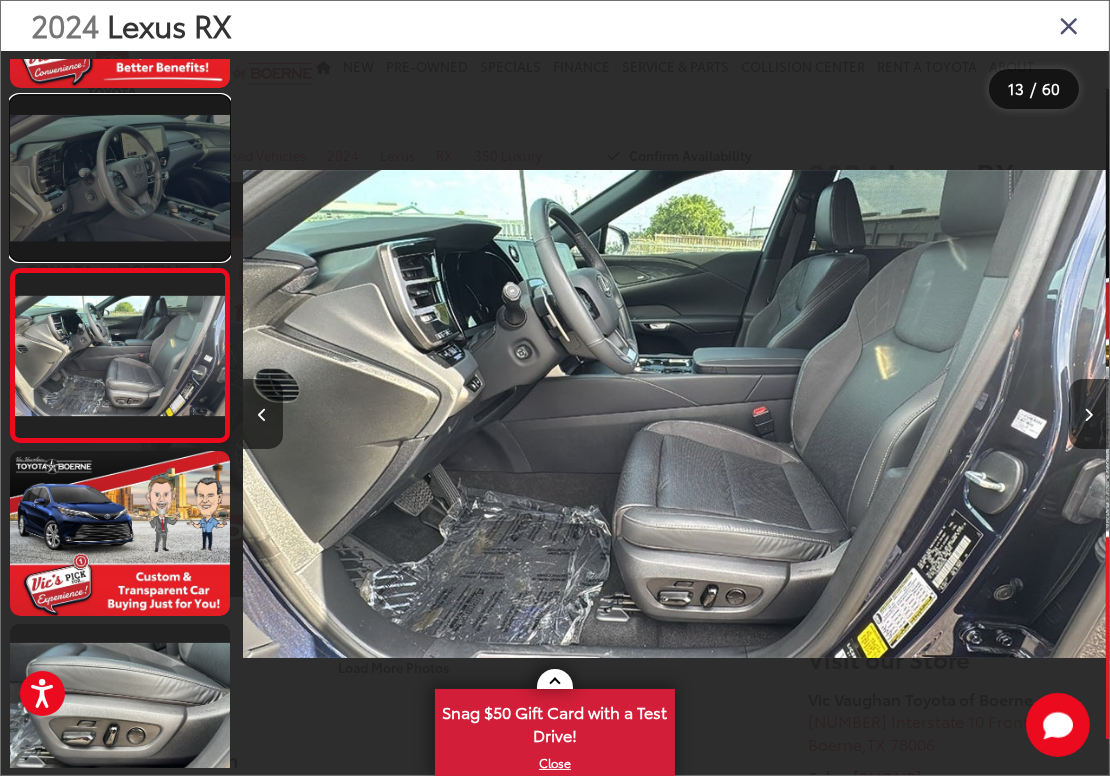 click at bounding box center [120, 178] 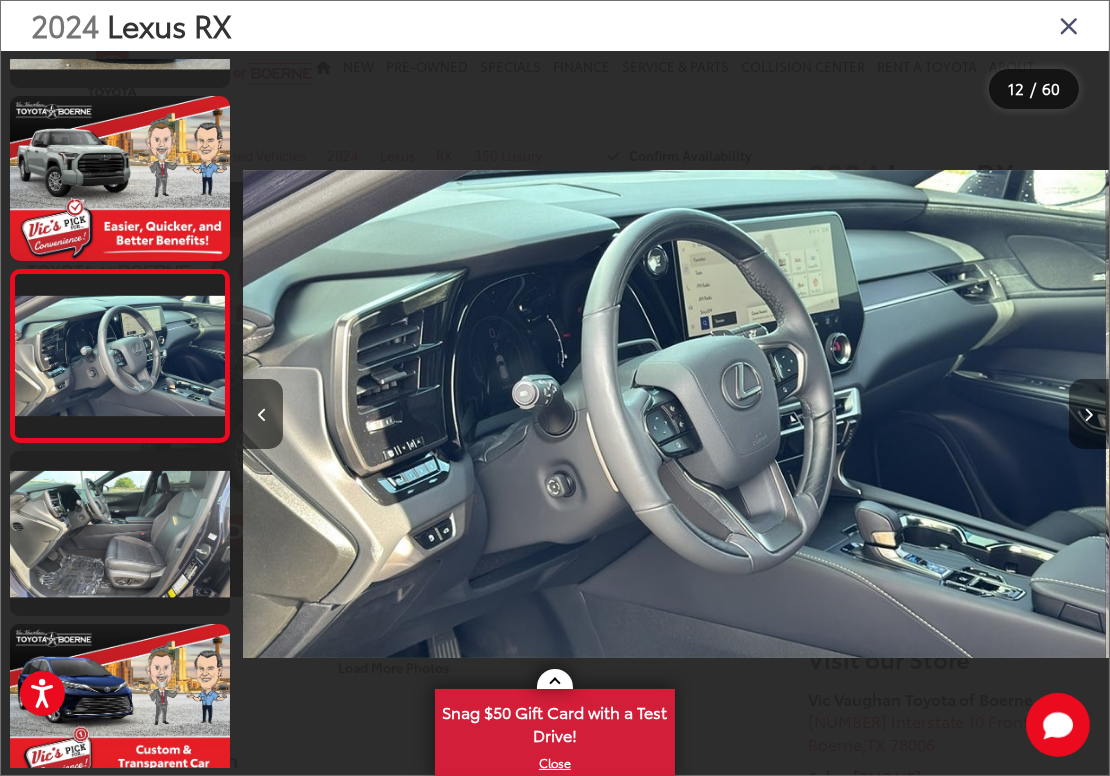 click at bounding box center (1089, 415) 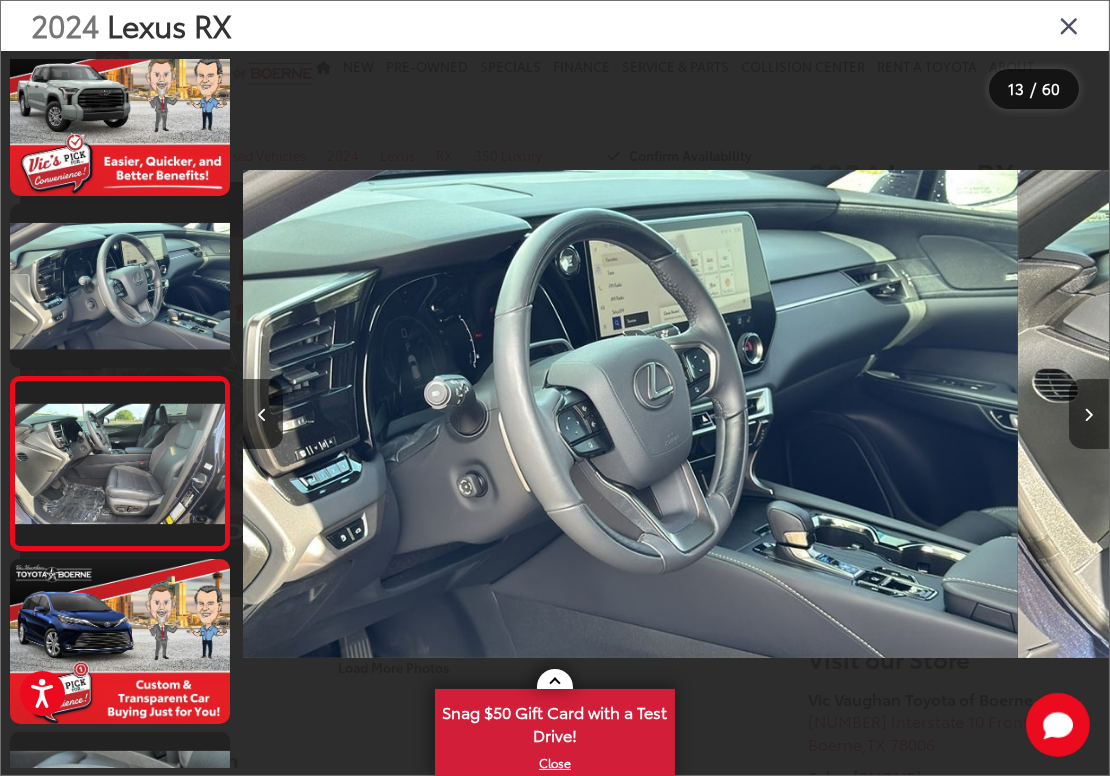scroll, scrollTop: 1856, scrollLeft: 0, axis: vertical 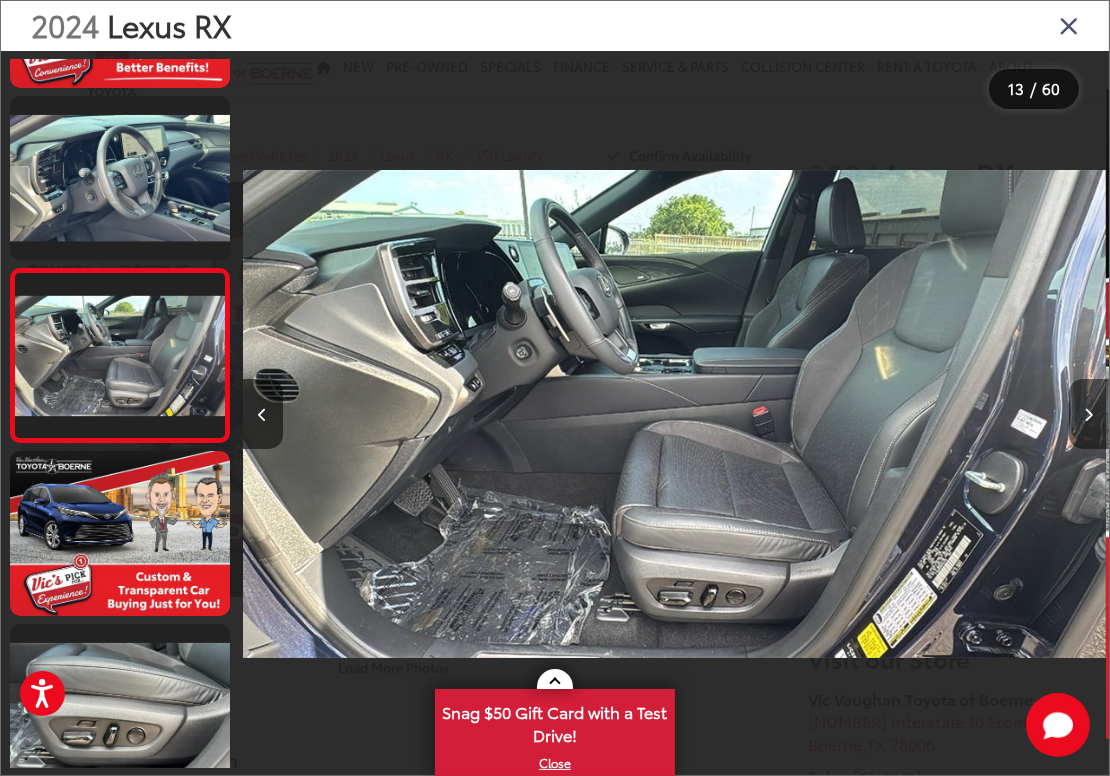 click at bounding box center (1089, 415) 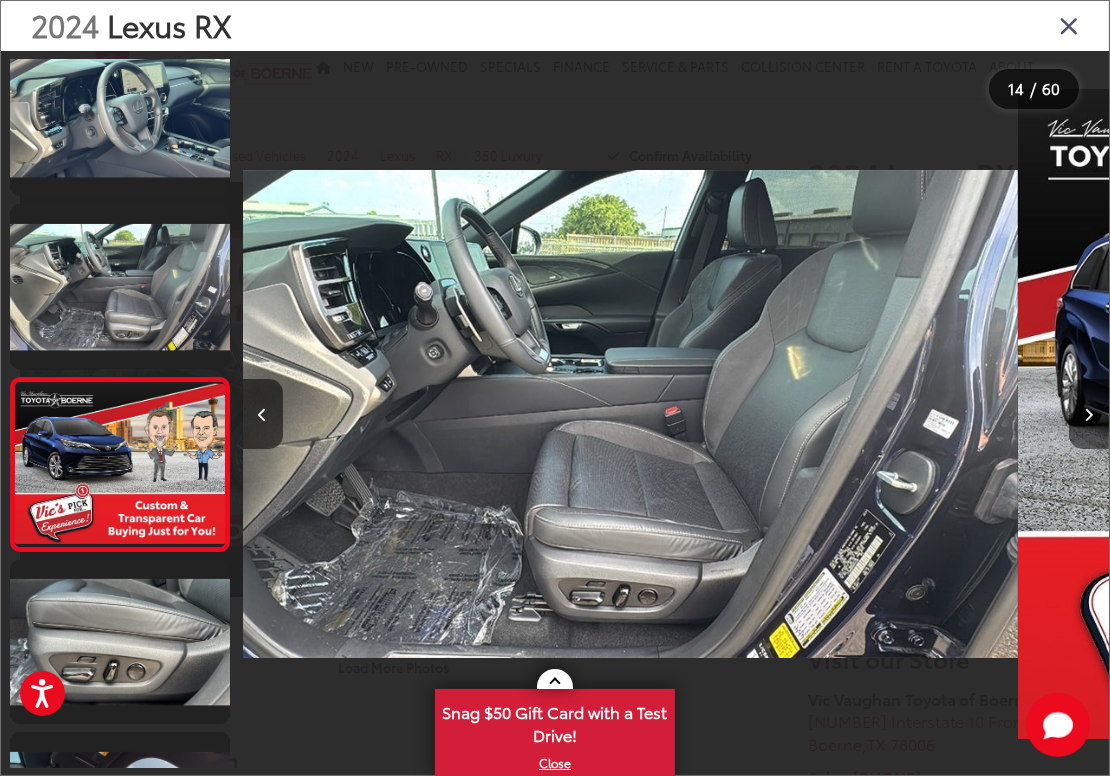 scroll, scrollTop: 2035, scrollLeft: 0, axis: vertical 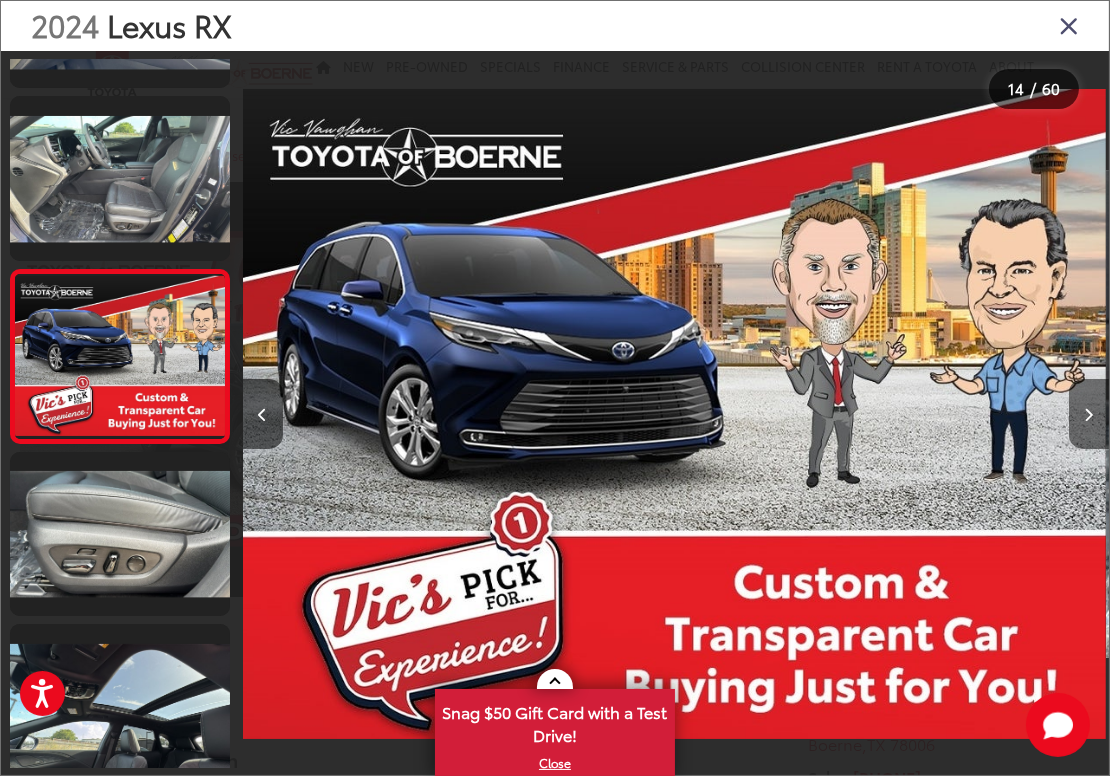 click at bounding box center (1089, 415) 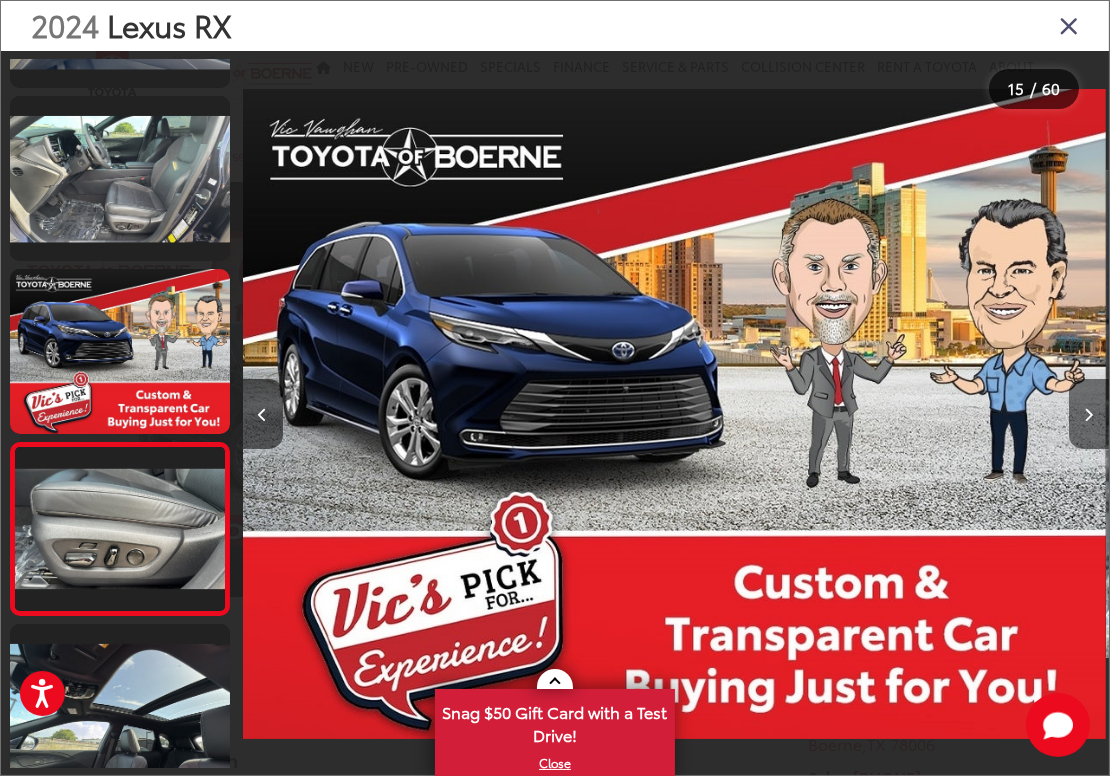 scroll, scrollTop: 0, scrollLeft: 11528, axis: horizontal 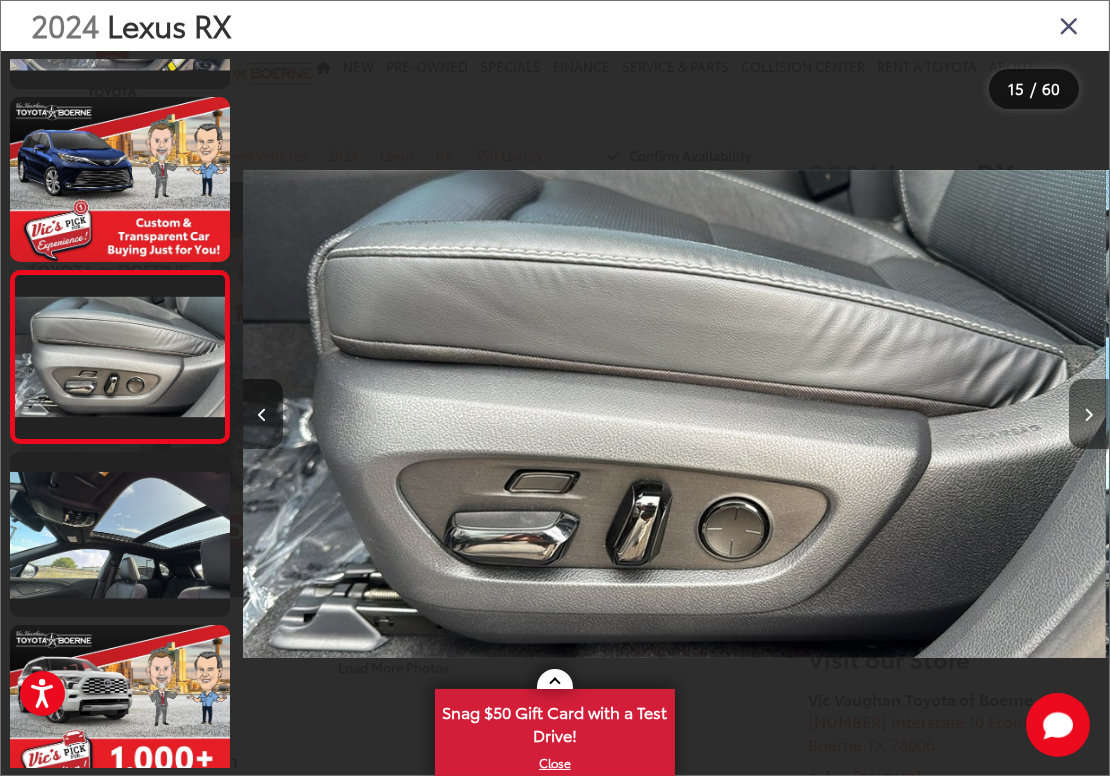click at bounding box center (1089, 415) 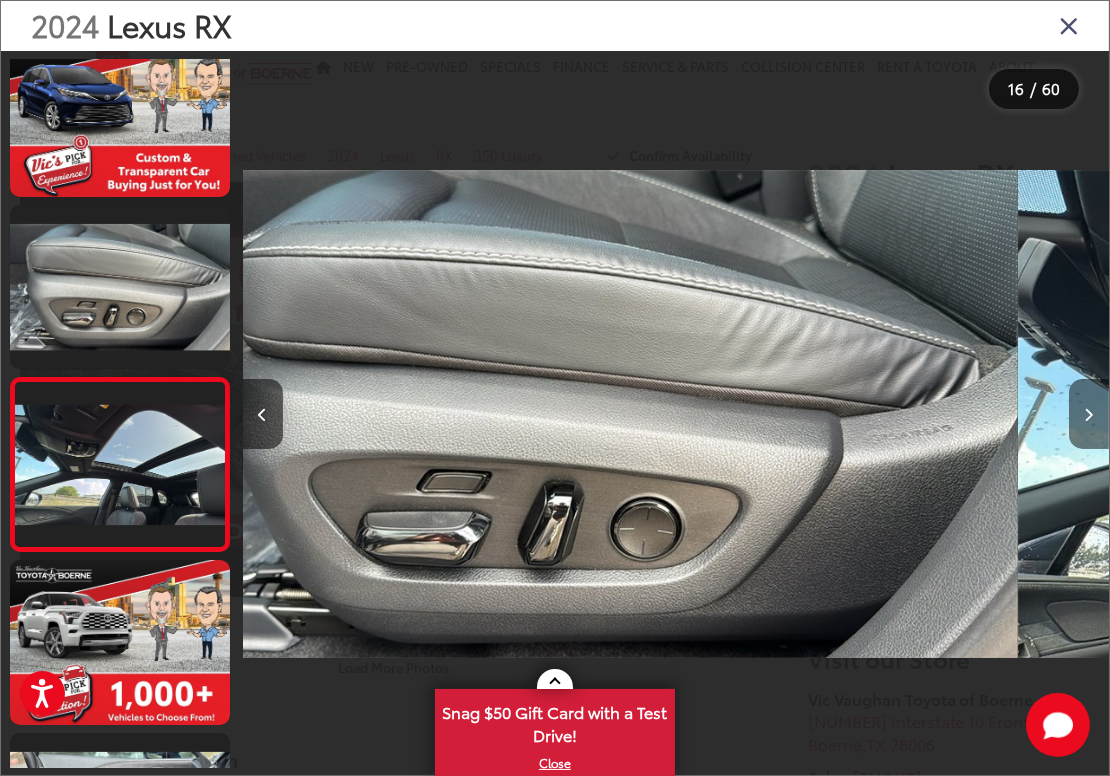 scroll, scrollTop: 2380, scrollLeft: 0, axis: vertical 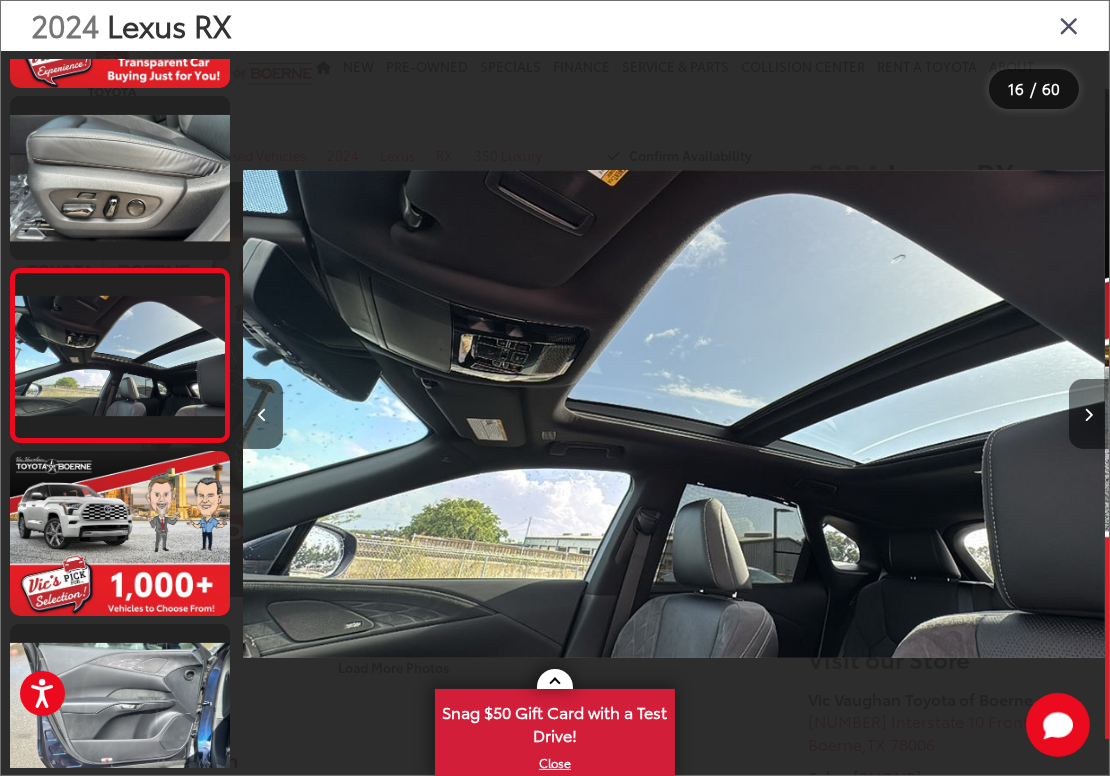 click at bounding box center (1089, 415) 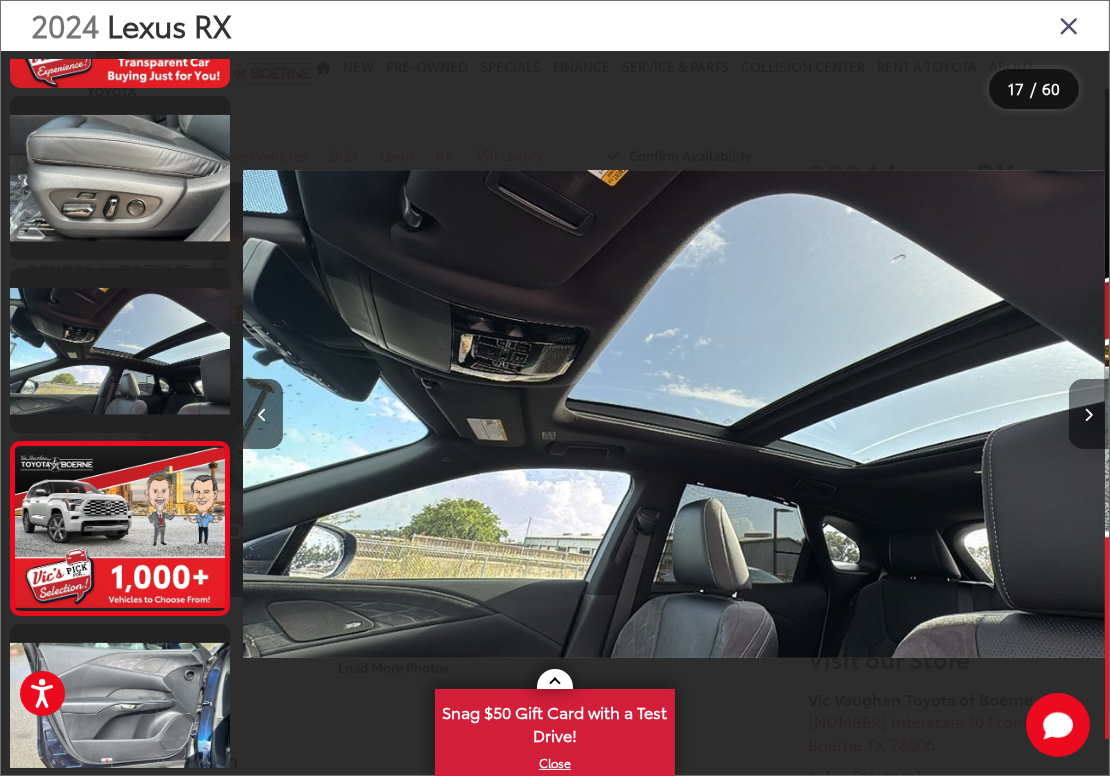 scroll, scrollTop: 0, scrollLeft: 13116, axis: horizontal 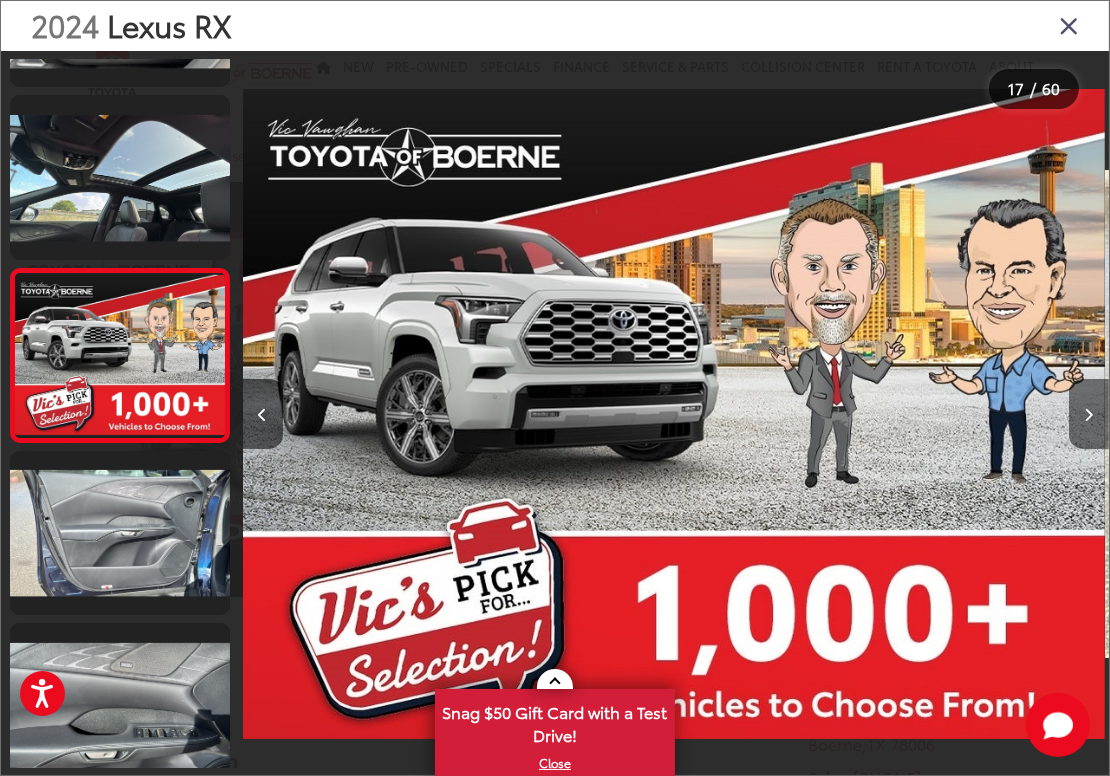 click at bounding box center (1089, 415) 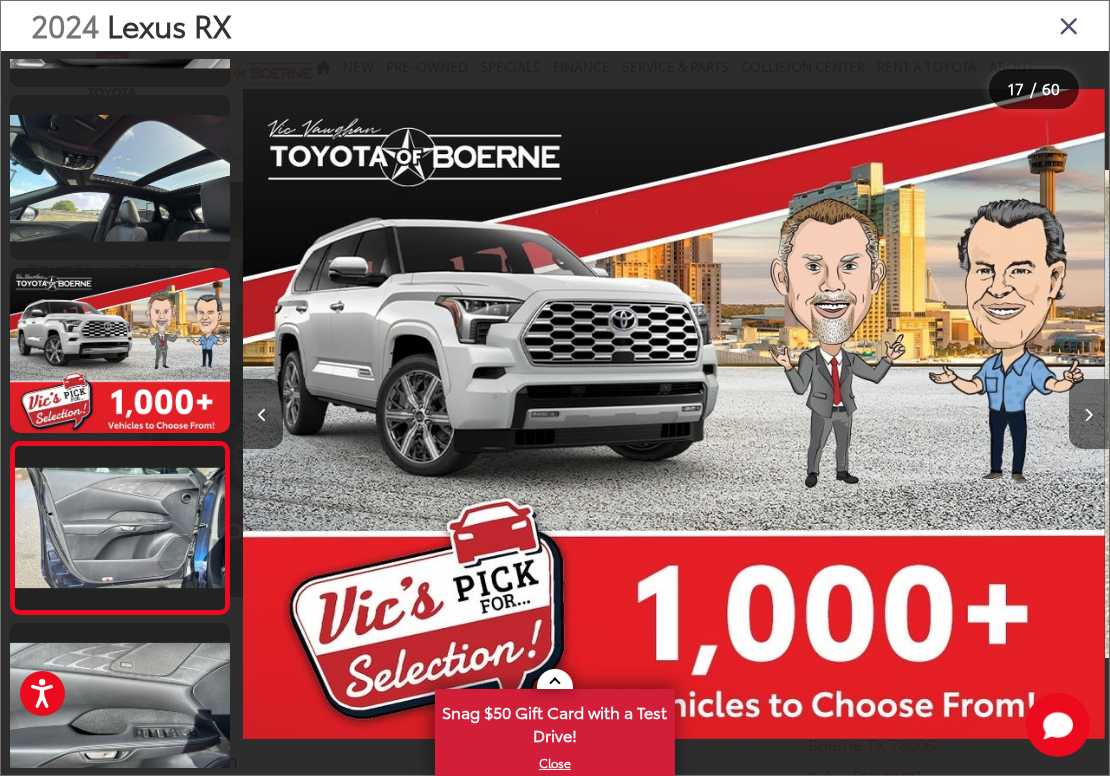 scroll, scrollTop: 0, scrollLeft: 13955, axis: horizontal 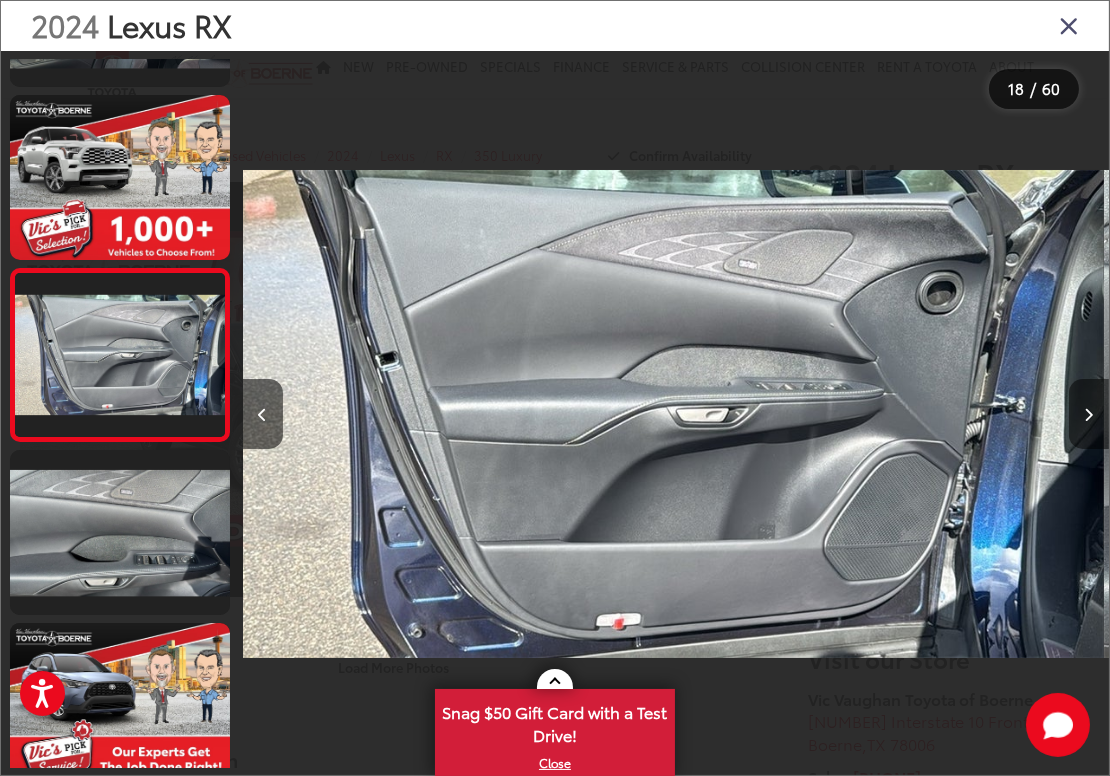 click at bounding box center (1089, 415) 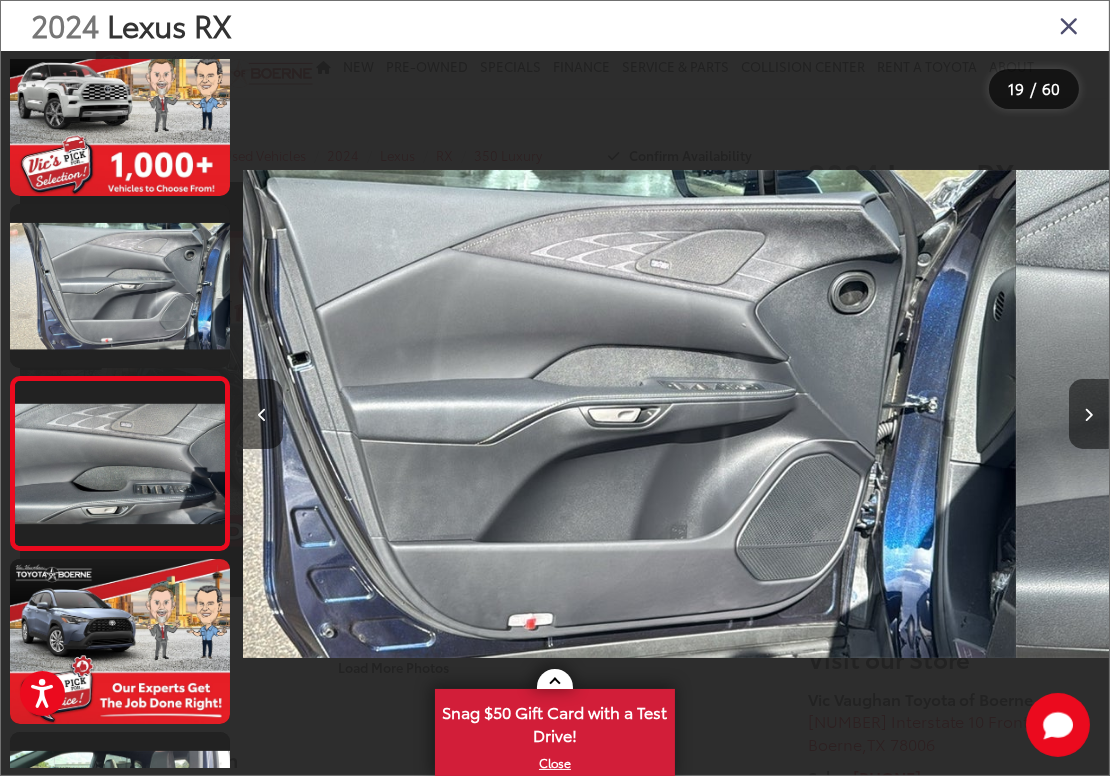 scroll, scrollTop: 2883, scrollLeft: 0, axis: vertical 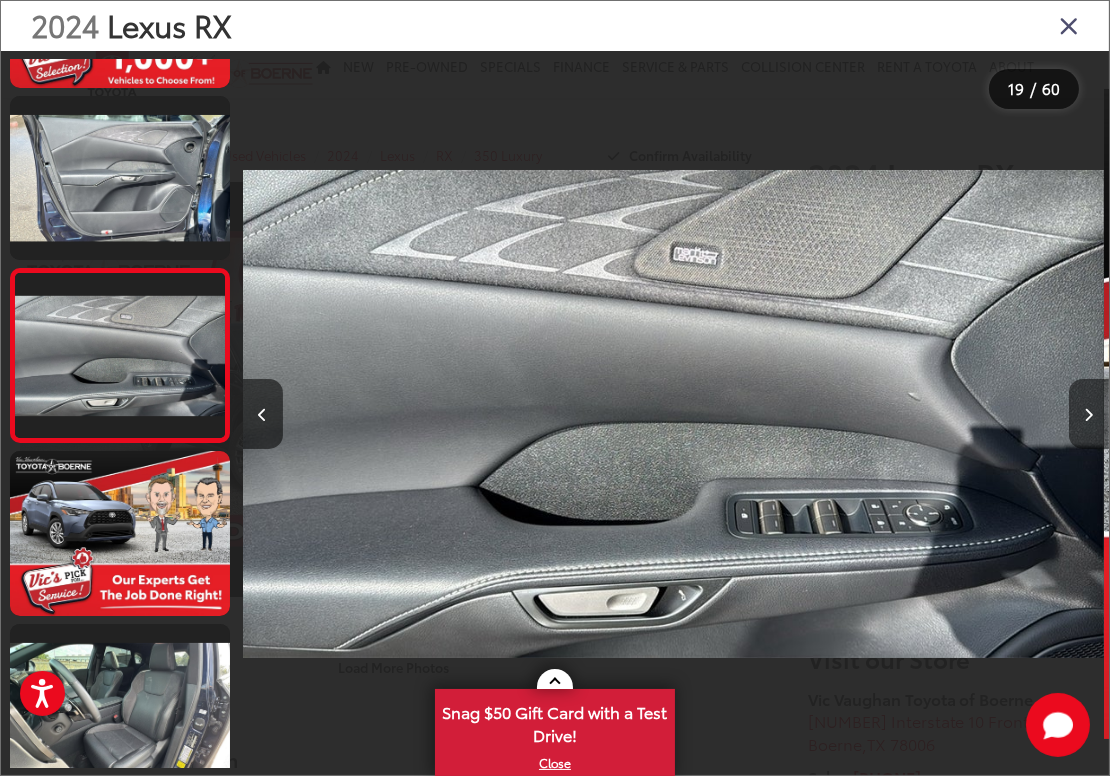 click at bounding box center [1089, 415] 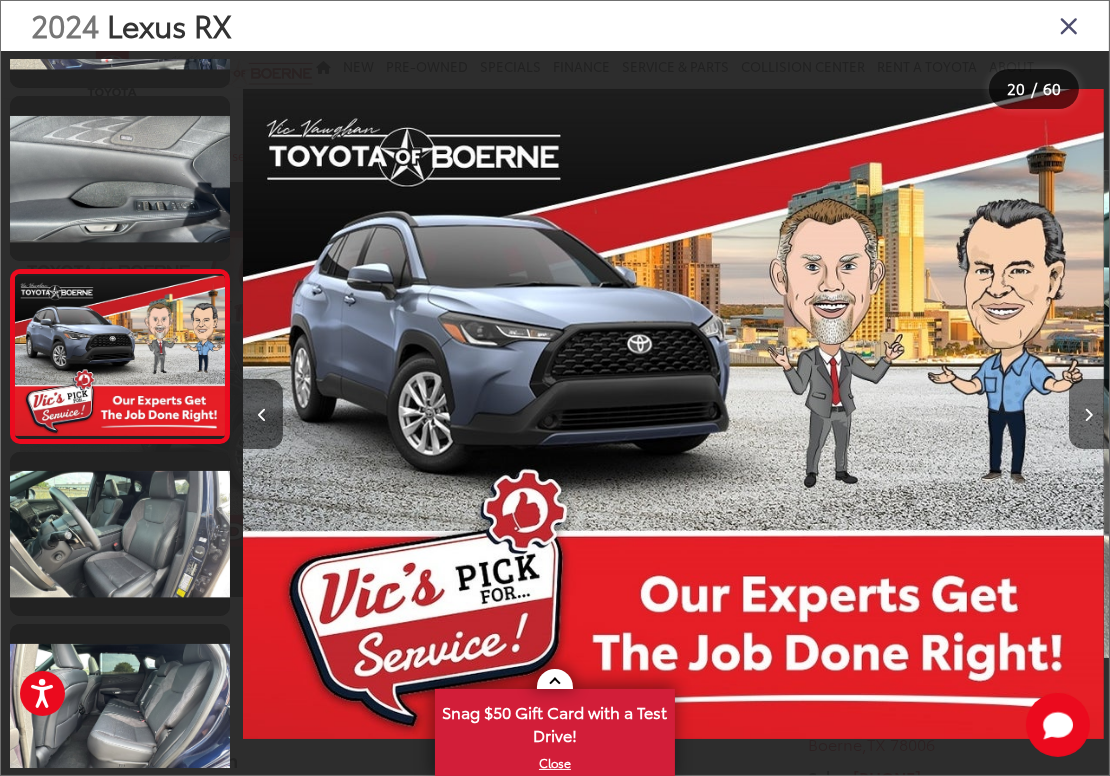 click at bounding box center (1089, 415) 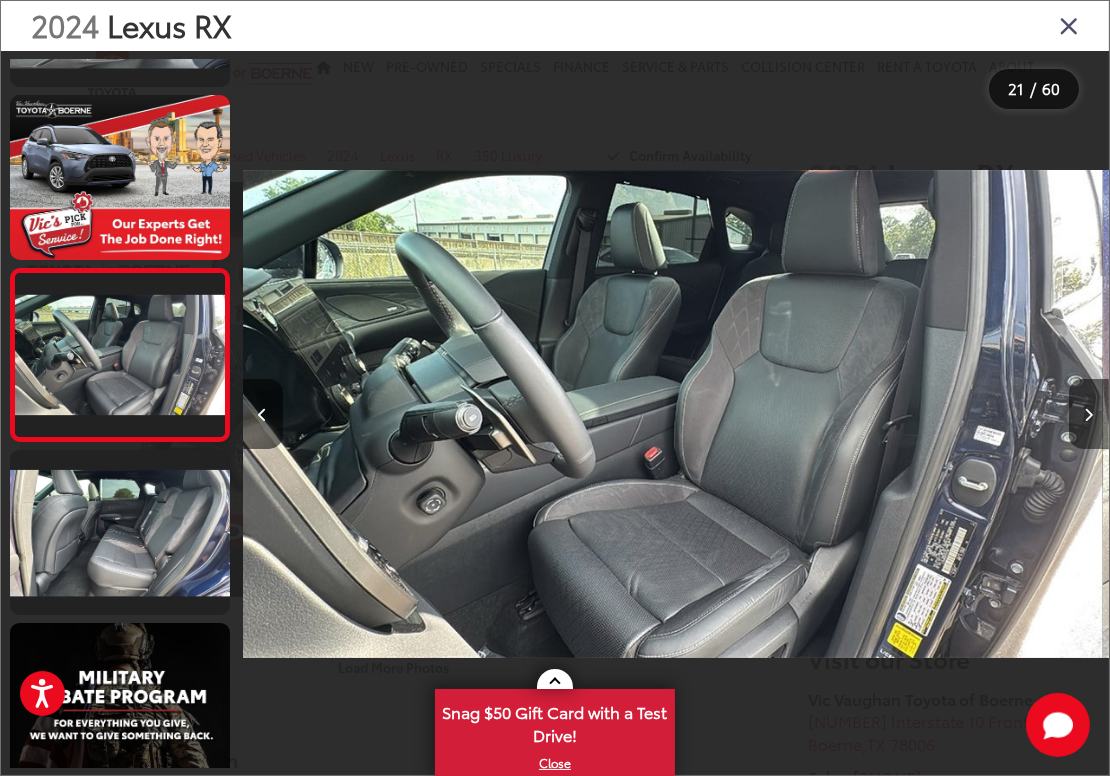 click at bounding box center [1089, 415] 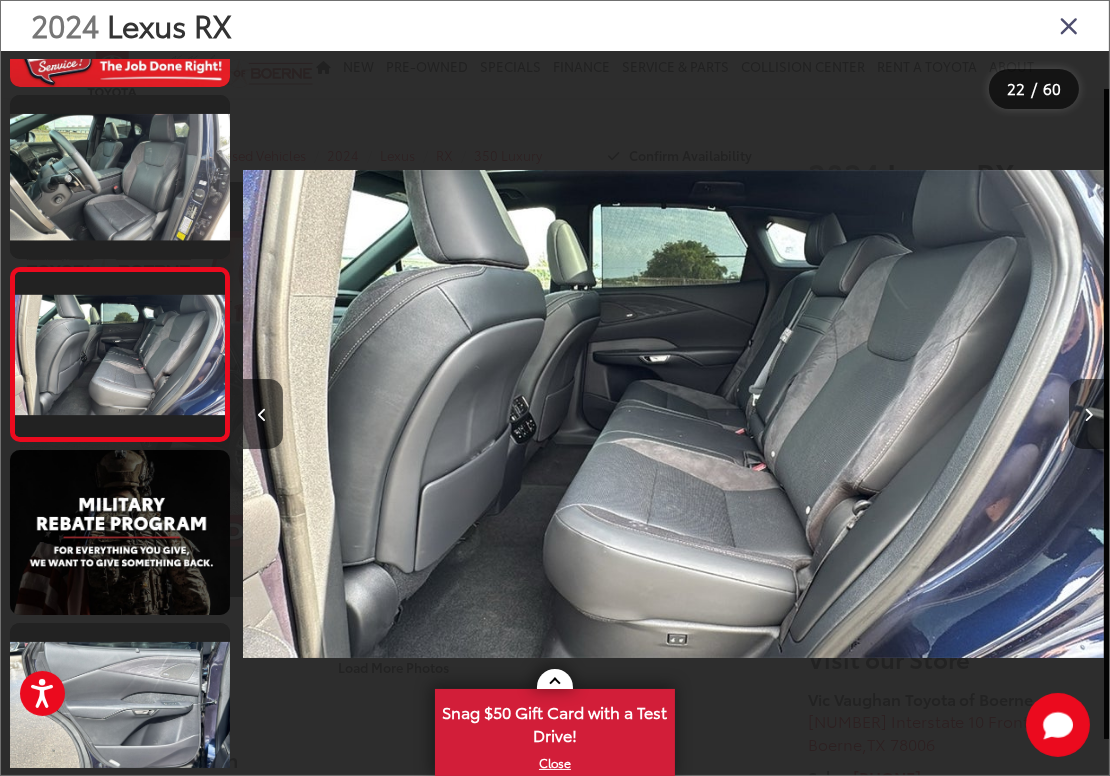 click at bounding box center [1089, 414] 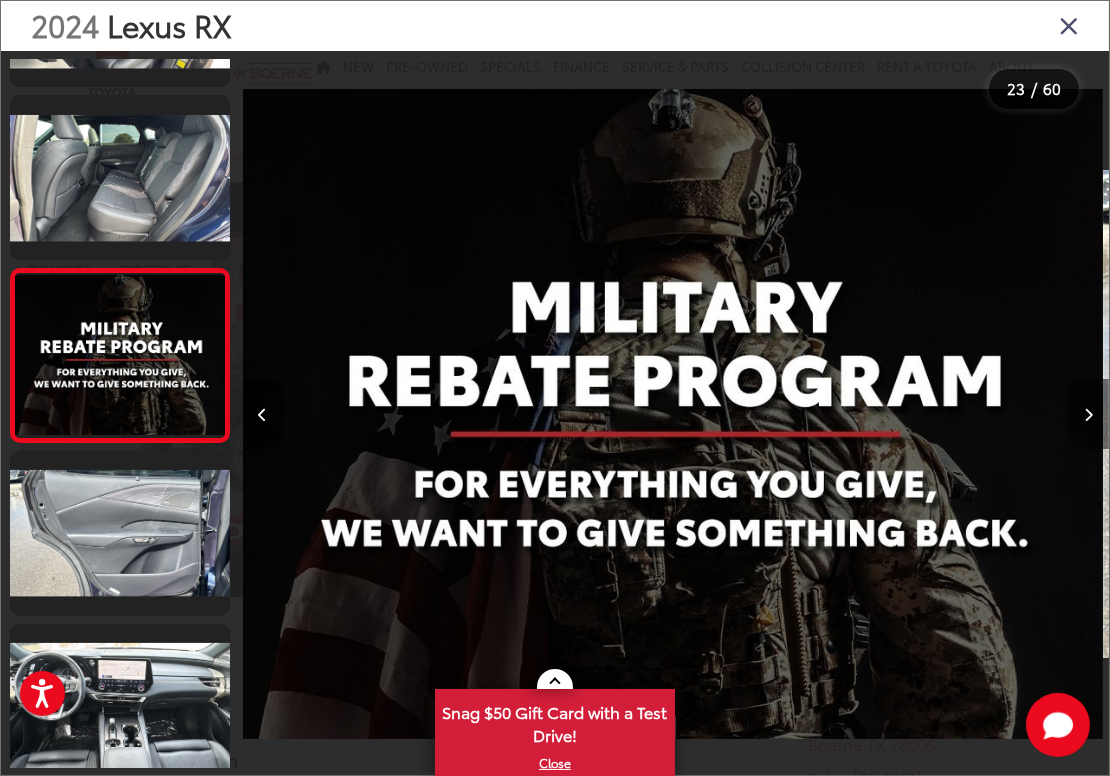 click at bounding box center [1089, 414] 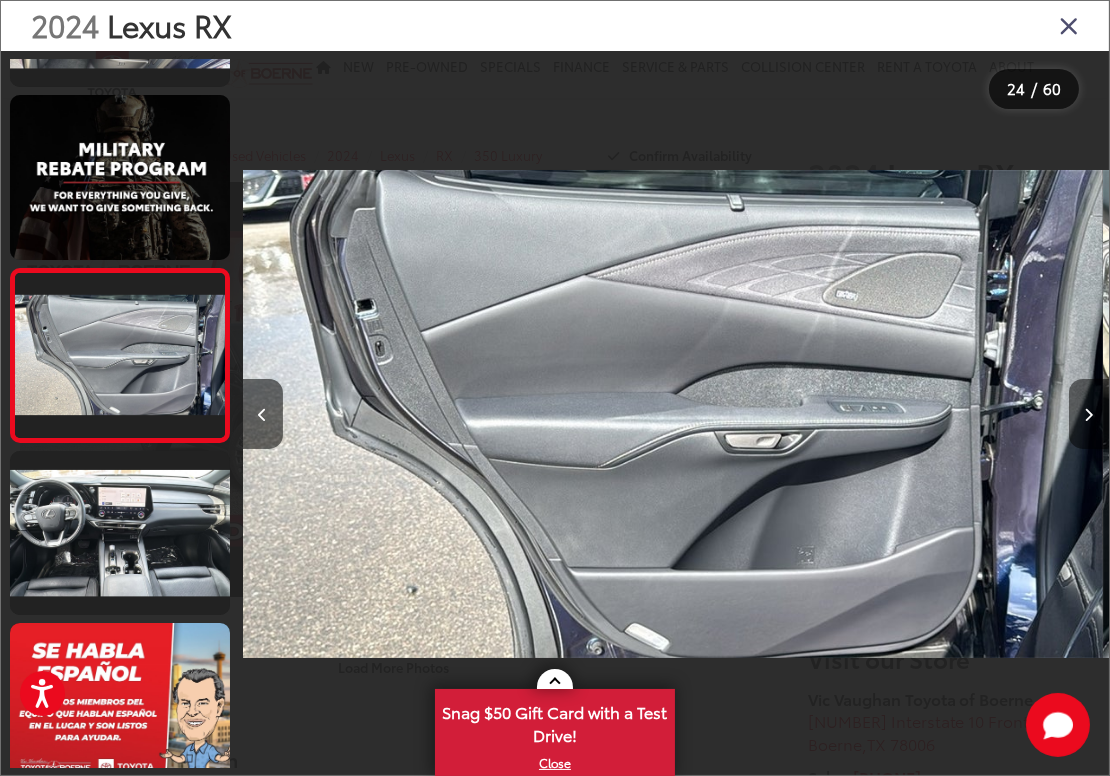 click at bounding box center [1089, 414] 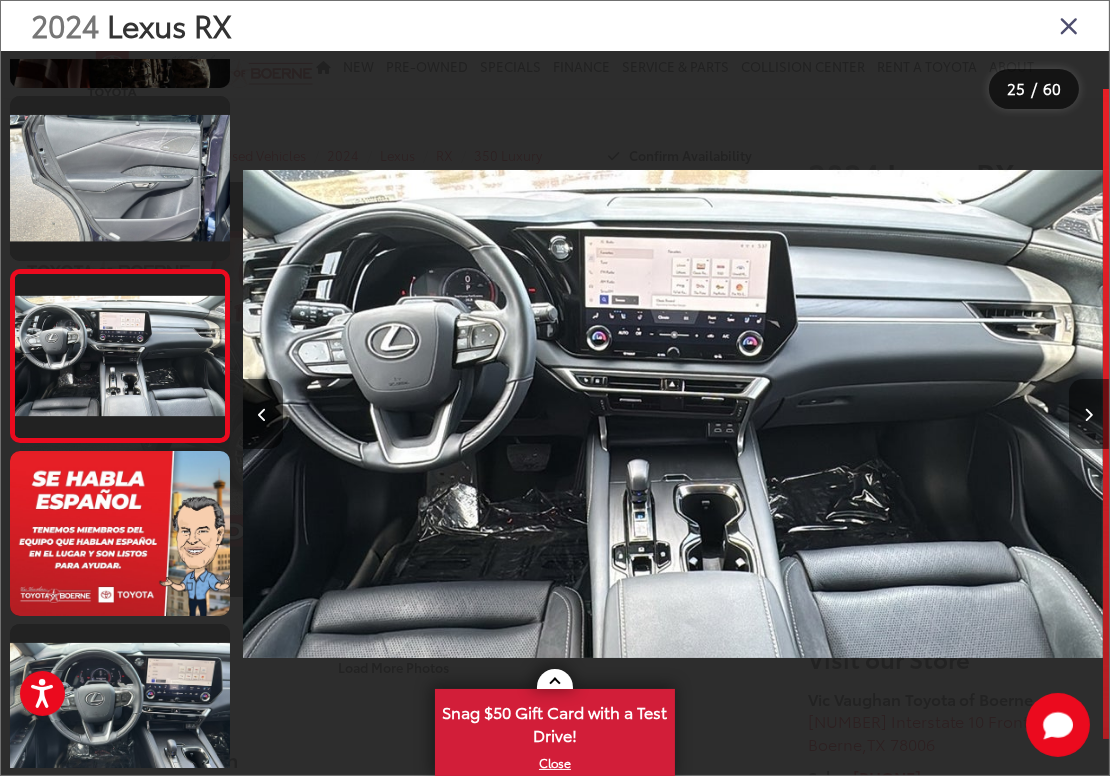 click at bounding box center (1089, 414) 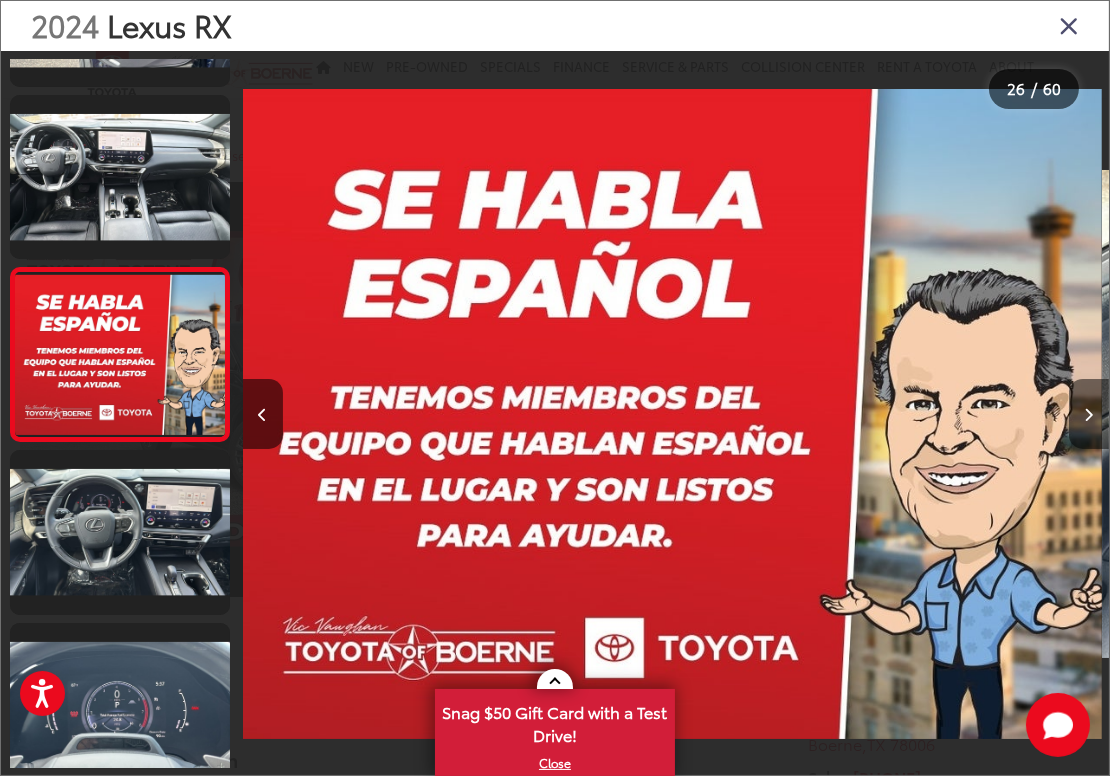 click at bounding box center (1089, 414) 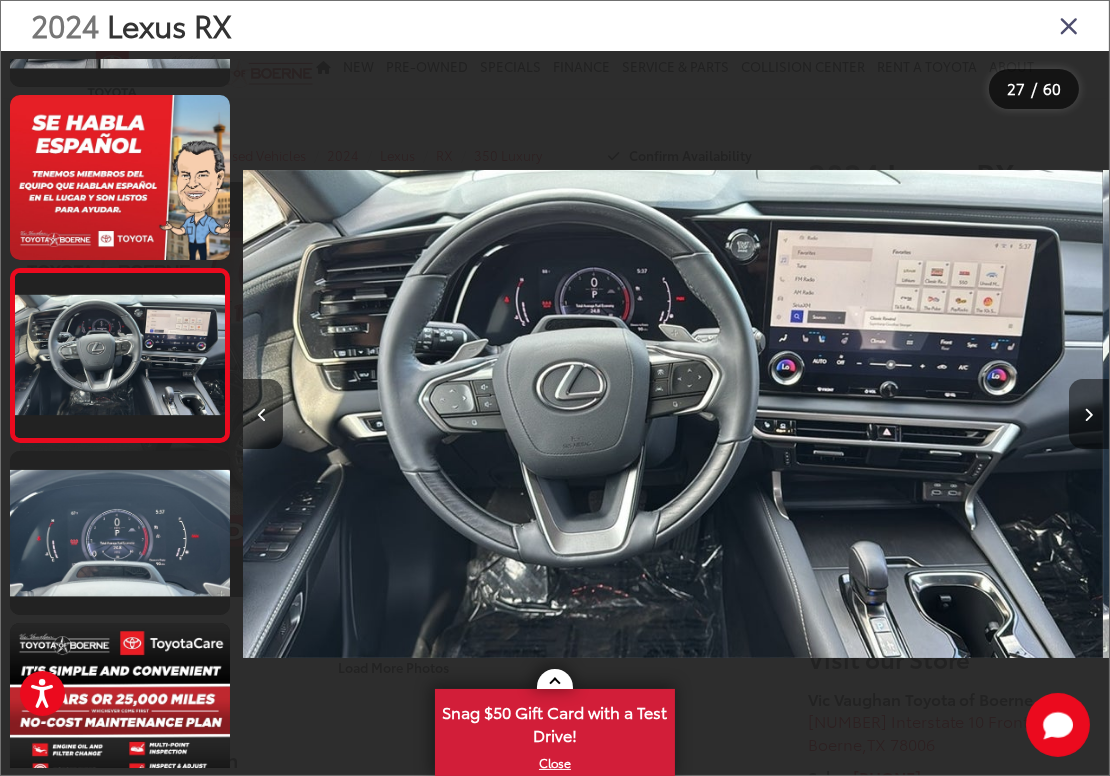 click at bounding box center [1089, 414] 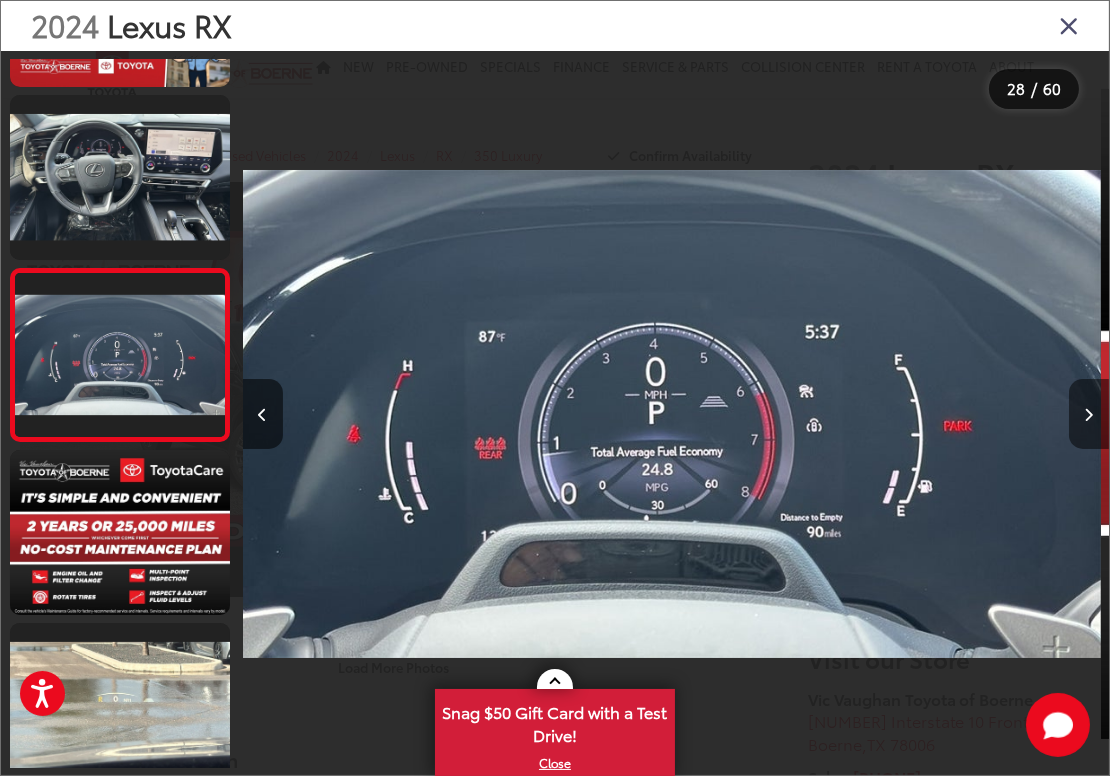 click at bounding box center [1089, 414] 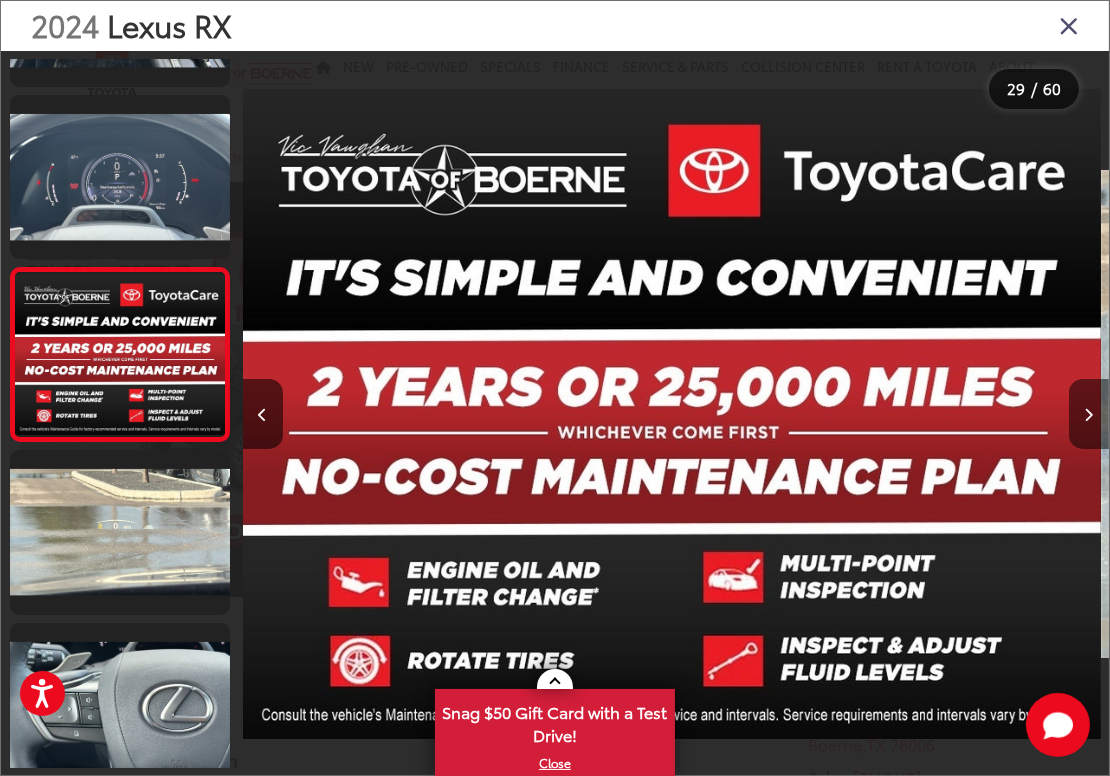 click at bounding box center (1089, 414) 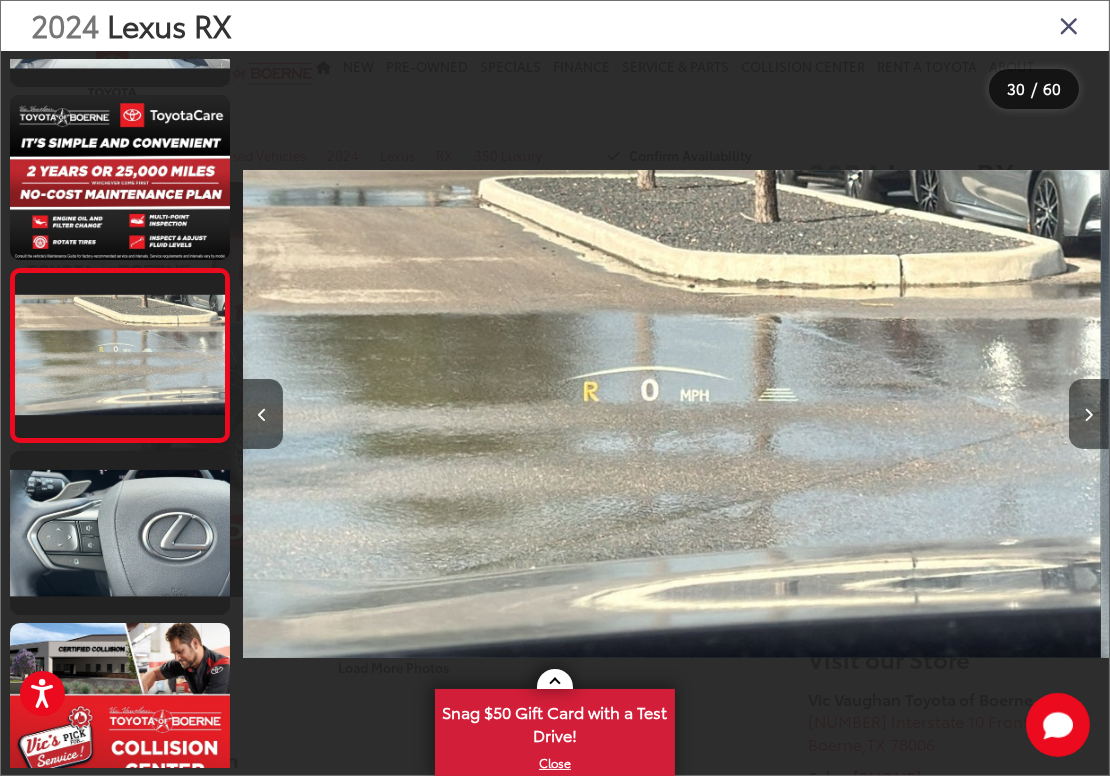click at bounding box center [1089, 414] 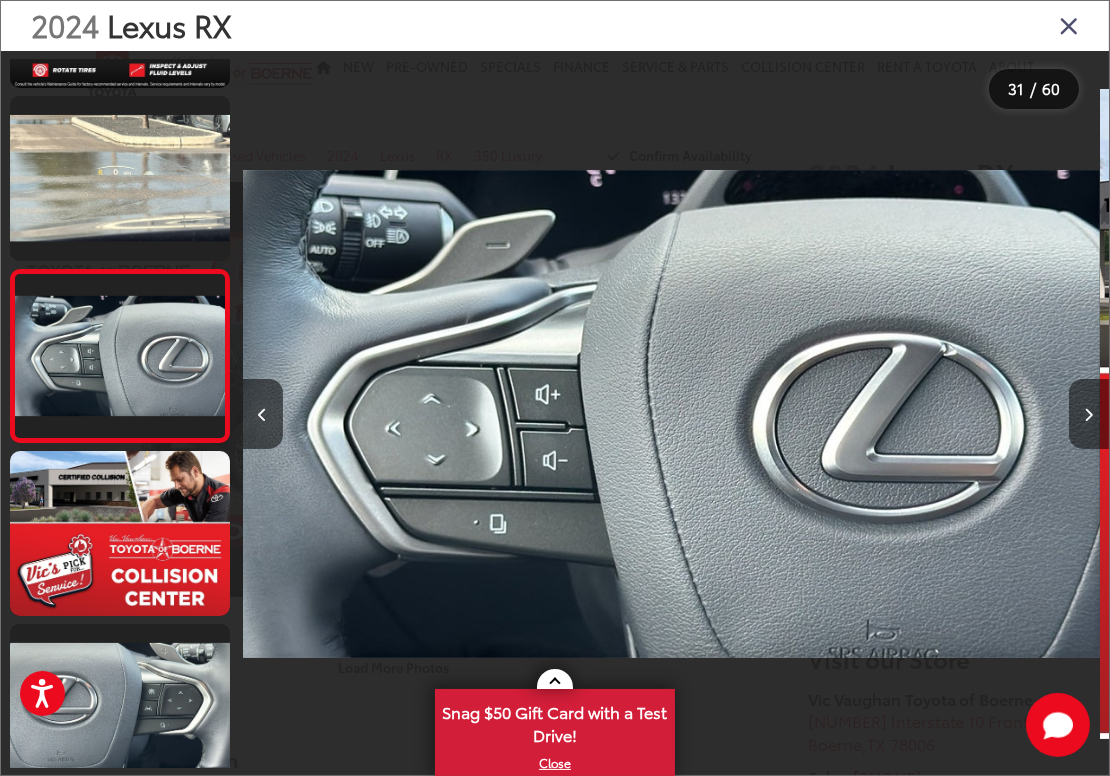 click at bounding box center [1089, 414] 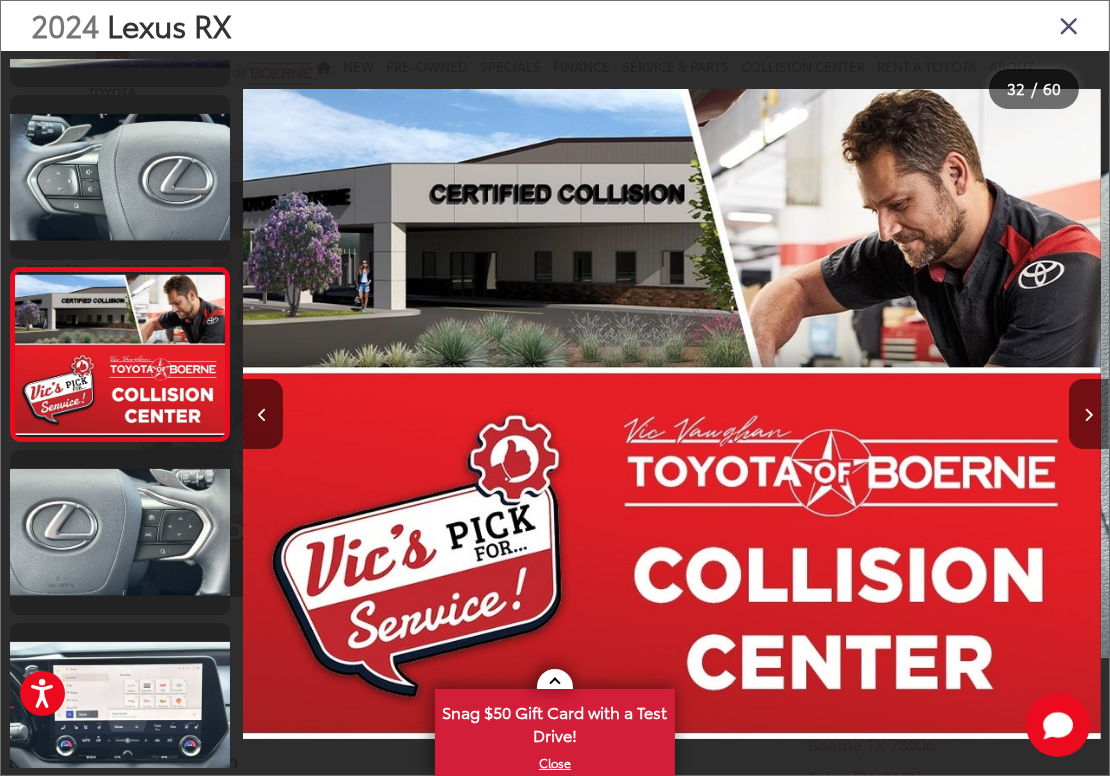 click at bounding box center (1089, 414) 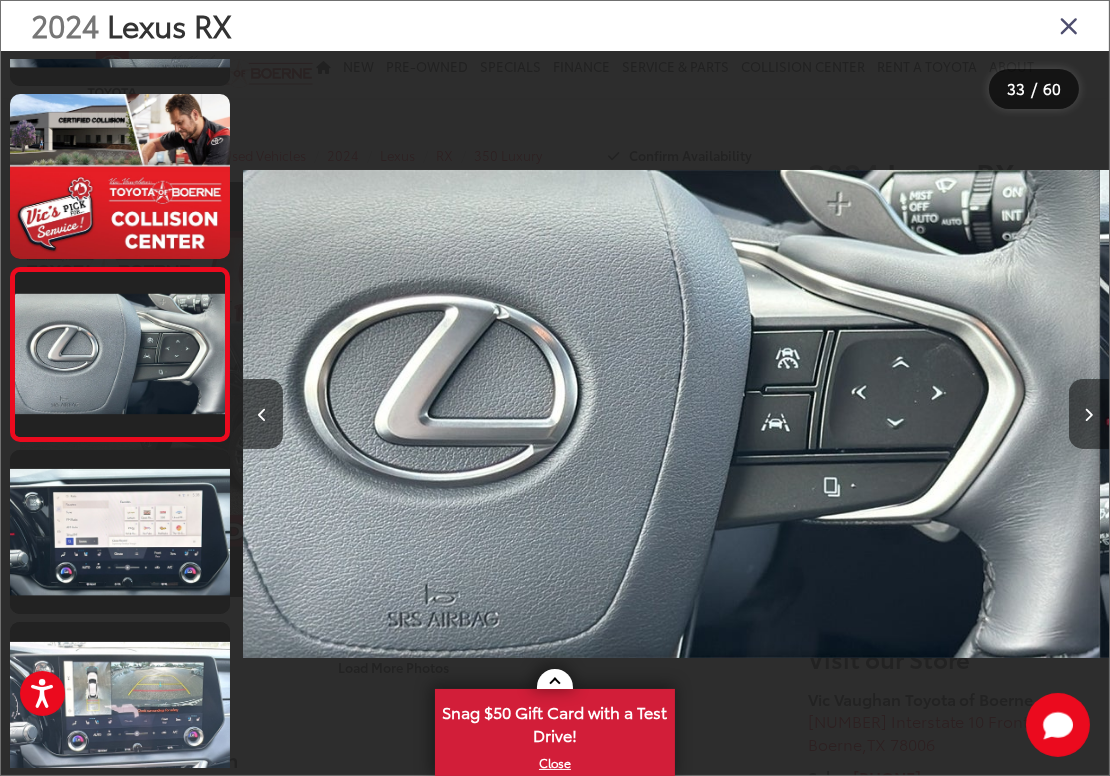 click at bounding box center [1089, 414] 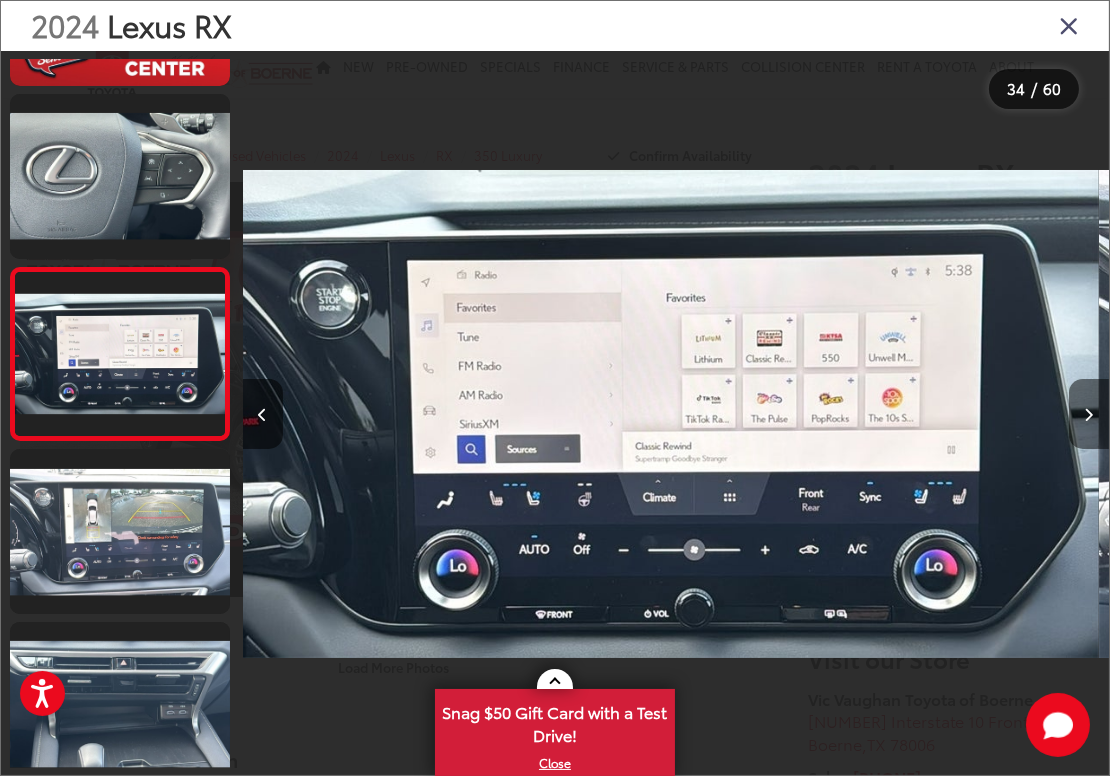 click at bounding box center (1089, 414) 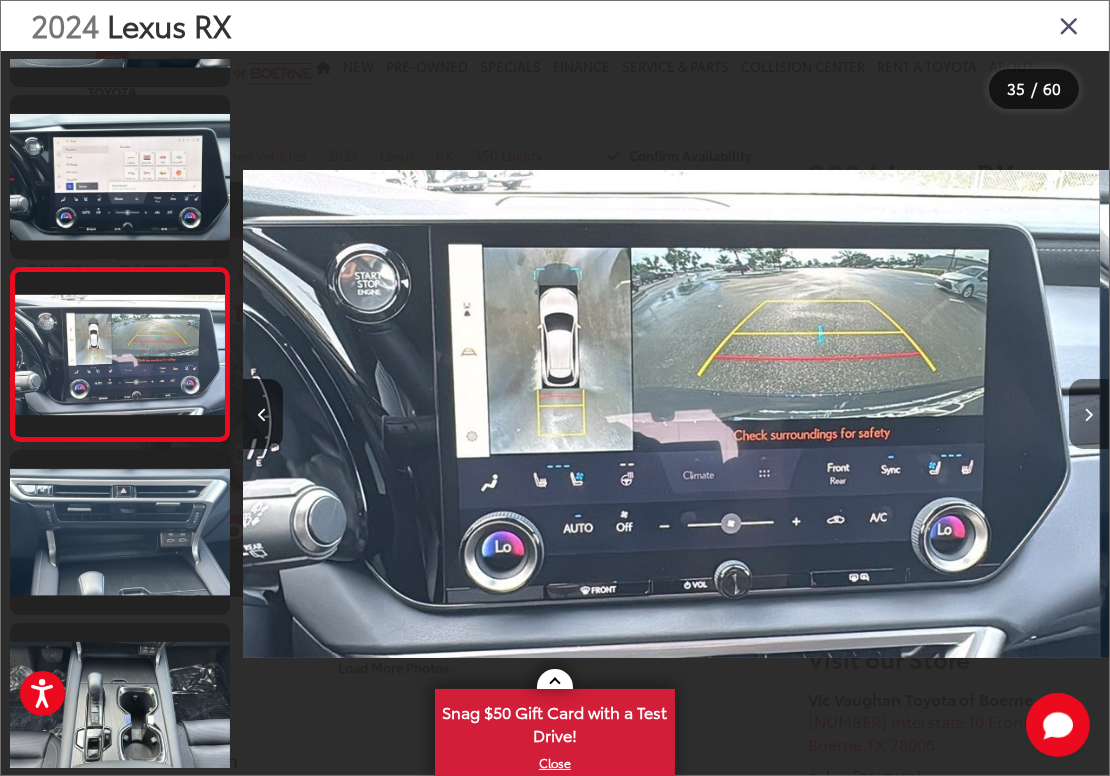 click at bounding box center (1089, 414) 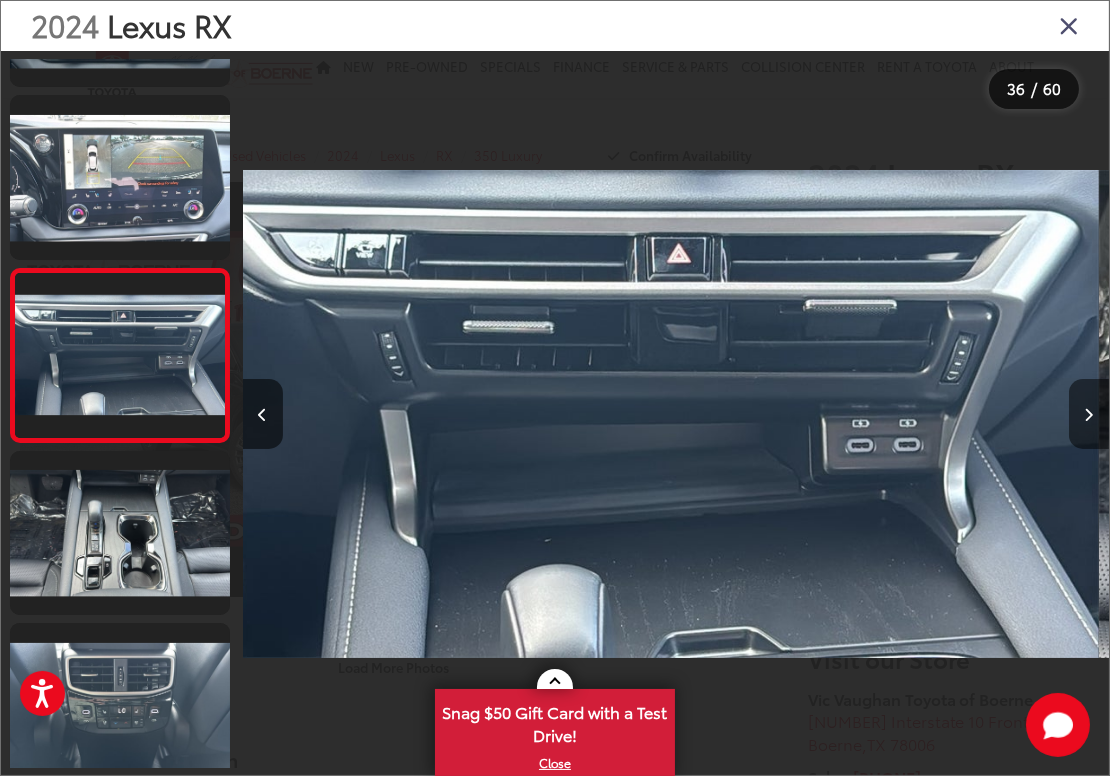 click at bounding box center [1089, 414] 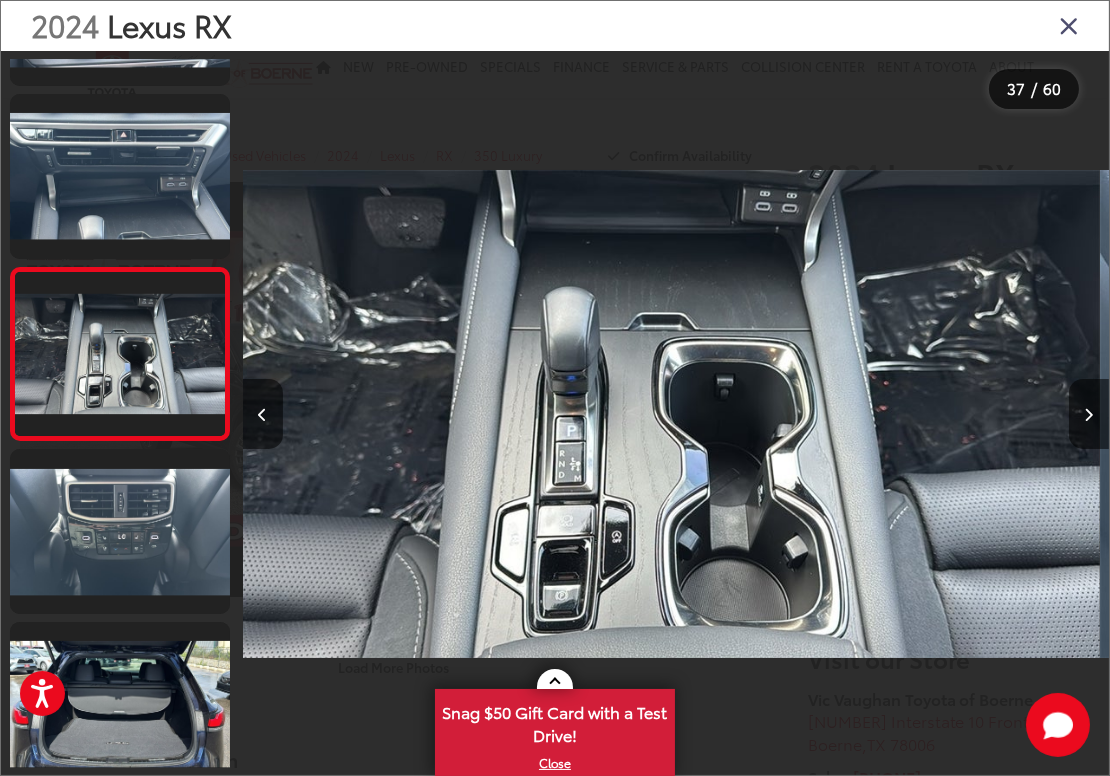 click at bounding box center (1000, 414) 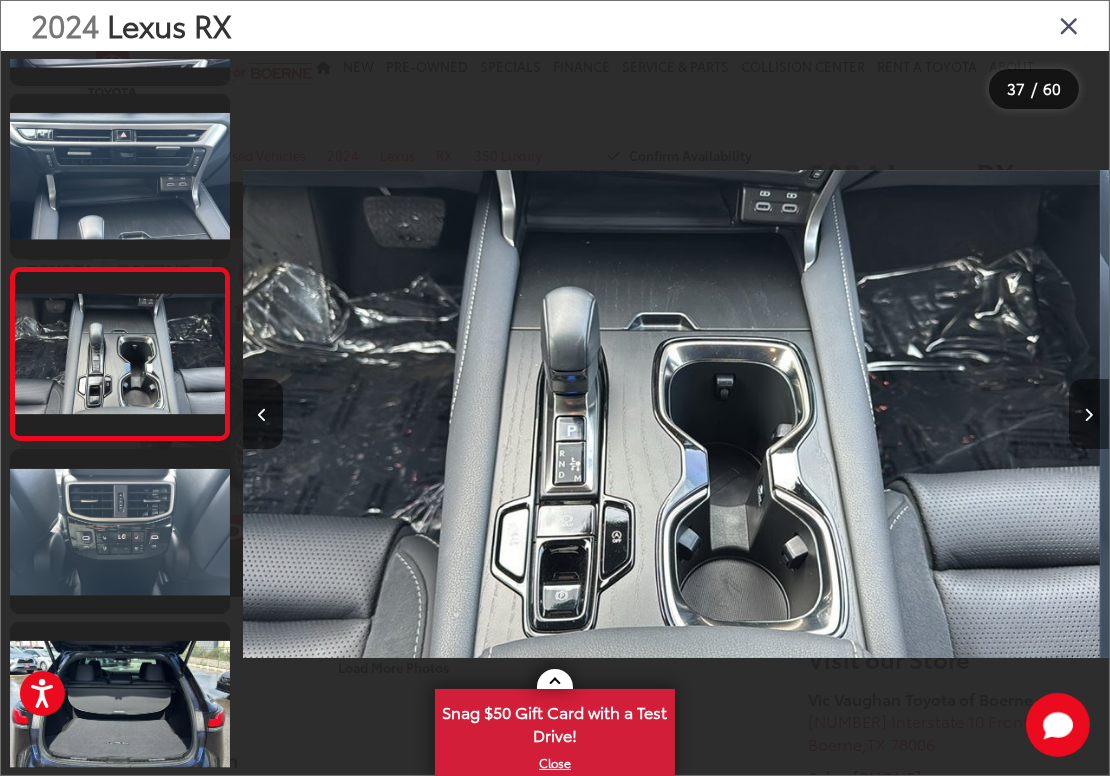 click at bounding box center [1089, 414] 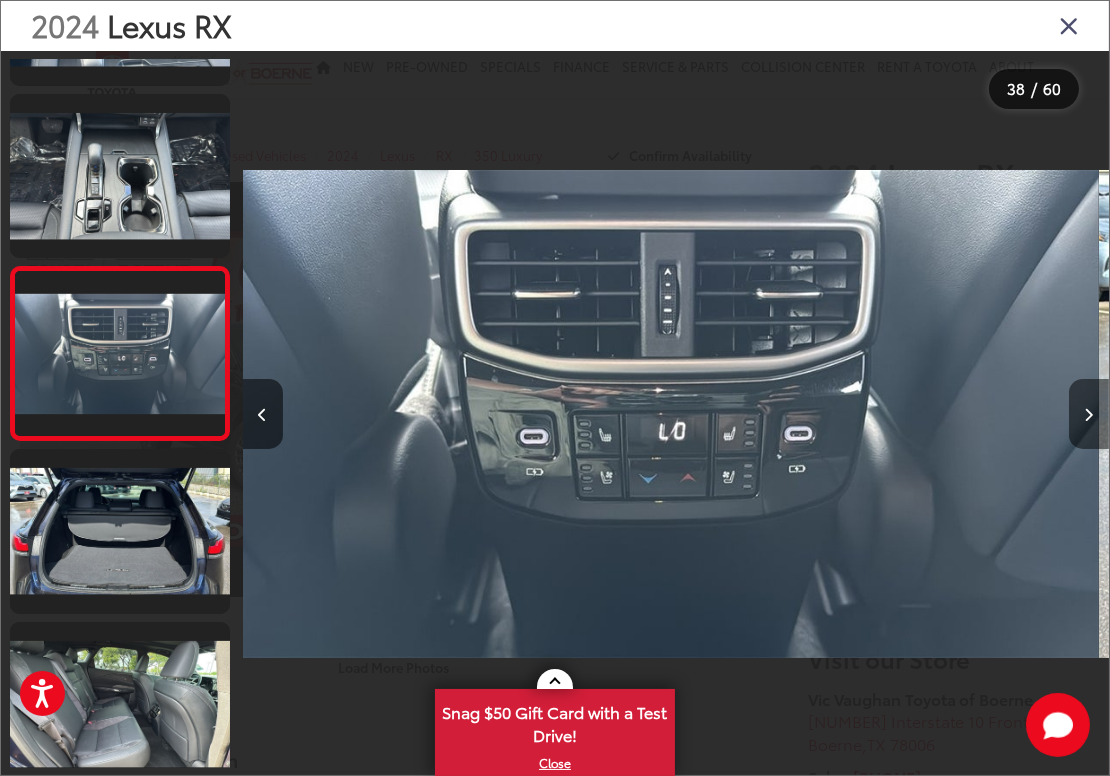 click at bounding box center (1089, 414) 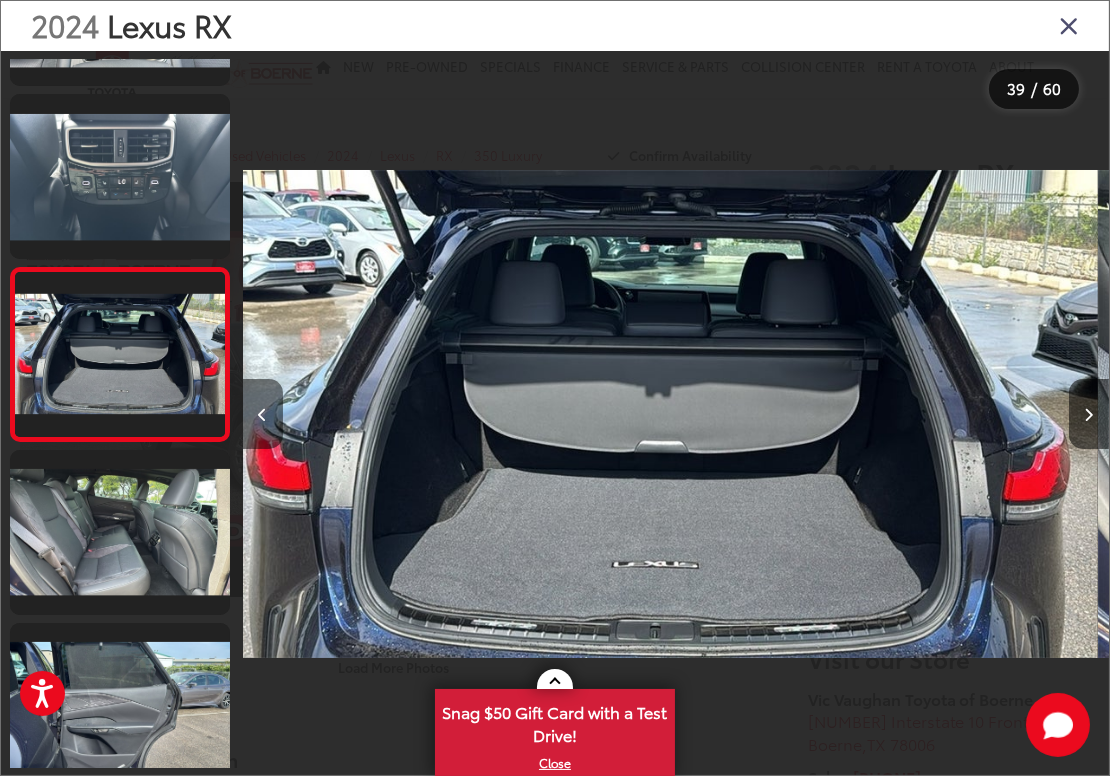 click at bounding box center [262, 415] 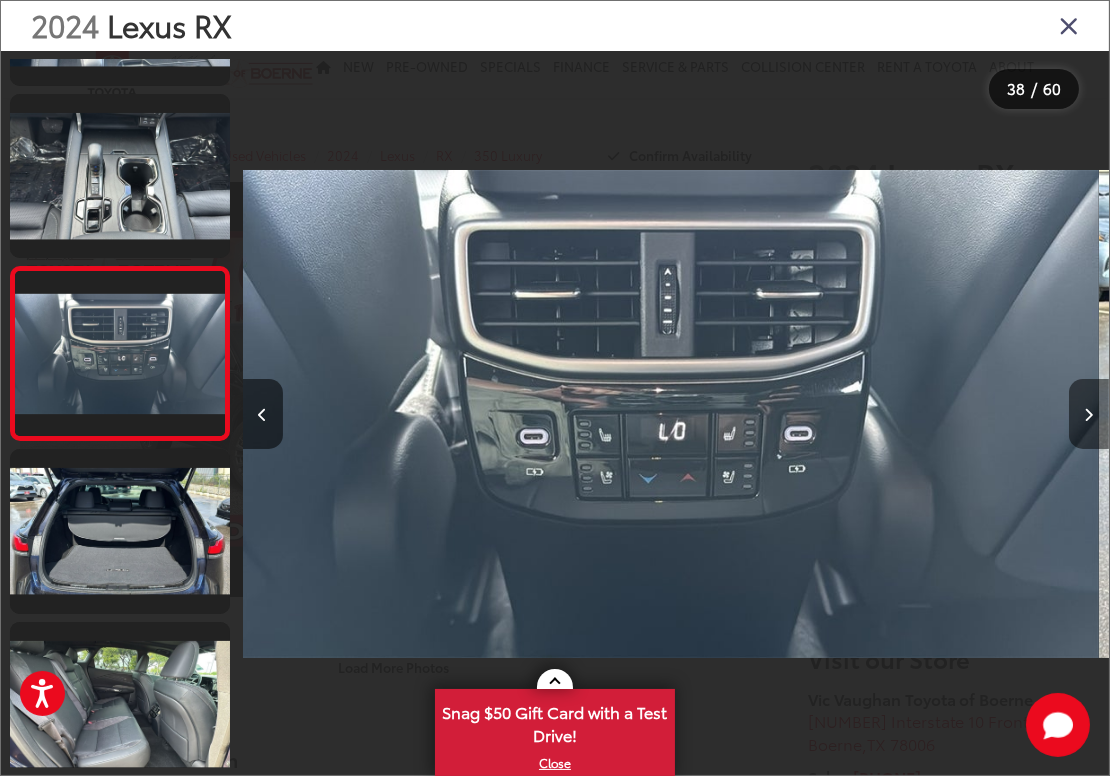 click at bounding box center (1089, 414) 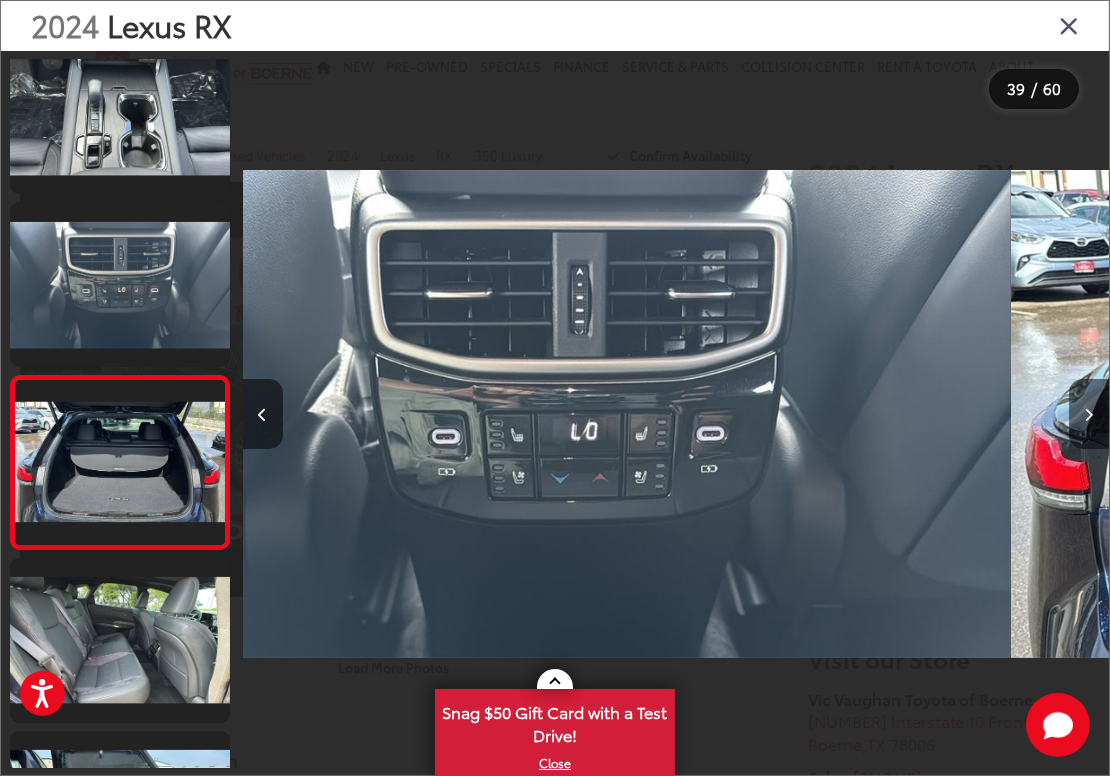 scroll, scrollTop: 6353, scrollLeft: 0, axis: vertical 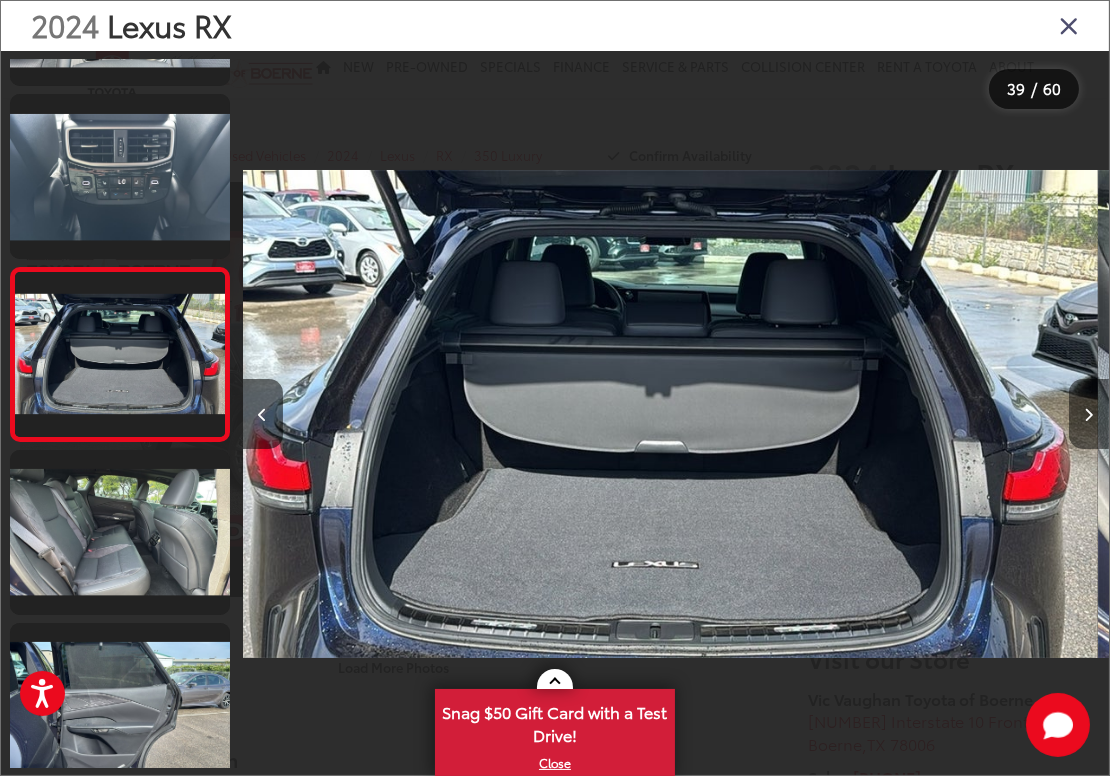 click at bounding box center (1089, 414) 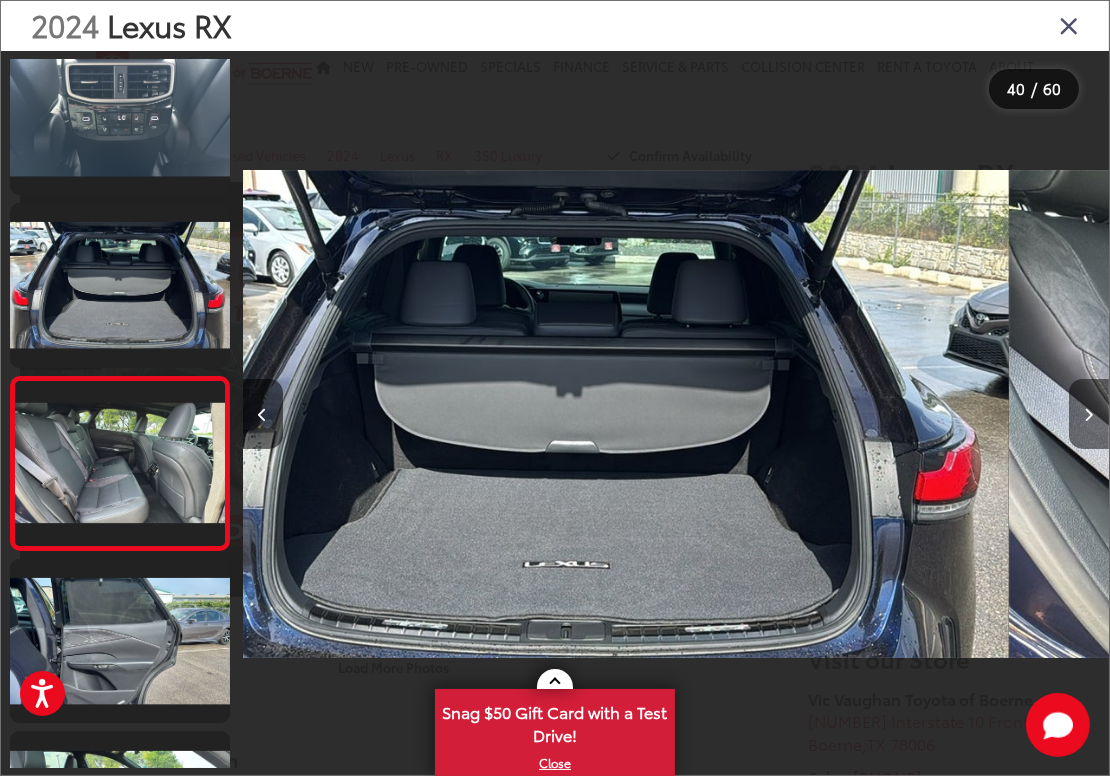 scroll, scrollTop: 6520, scrollLeft: 0, axis: vertical 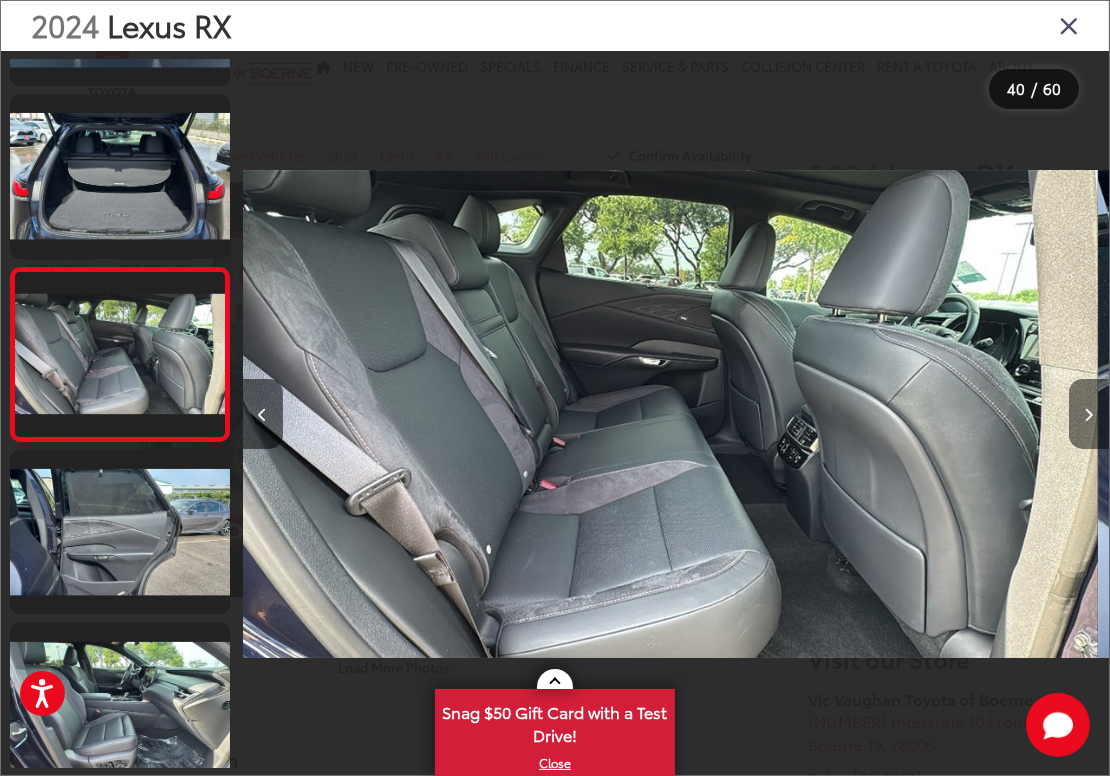 click at bounding box center [1089, 414] 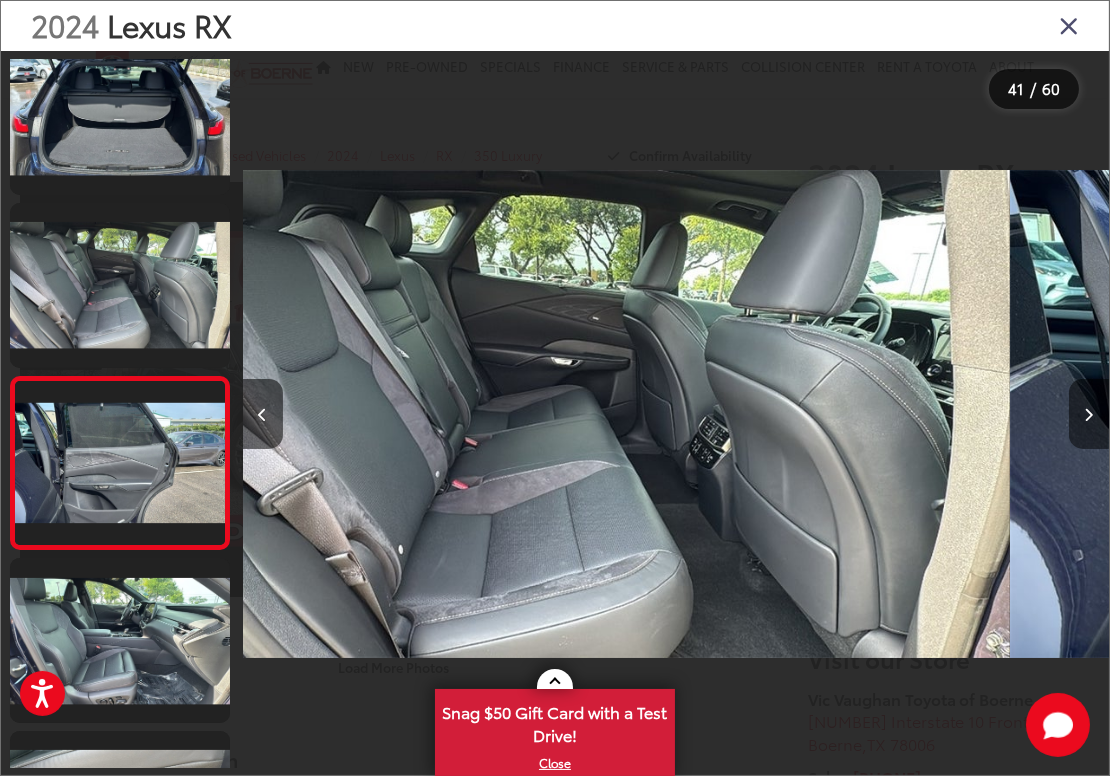 scroll, scrollTop: 6684, scrollLeft: 0, axis: vertical 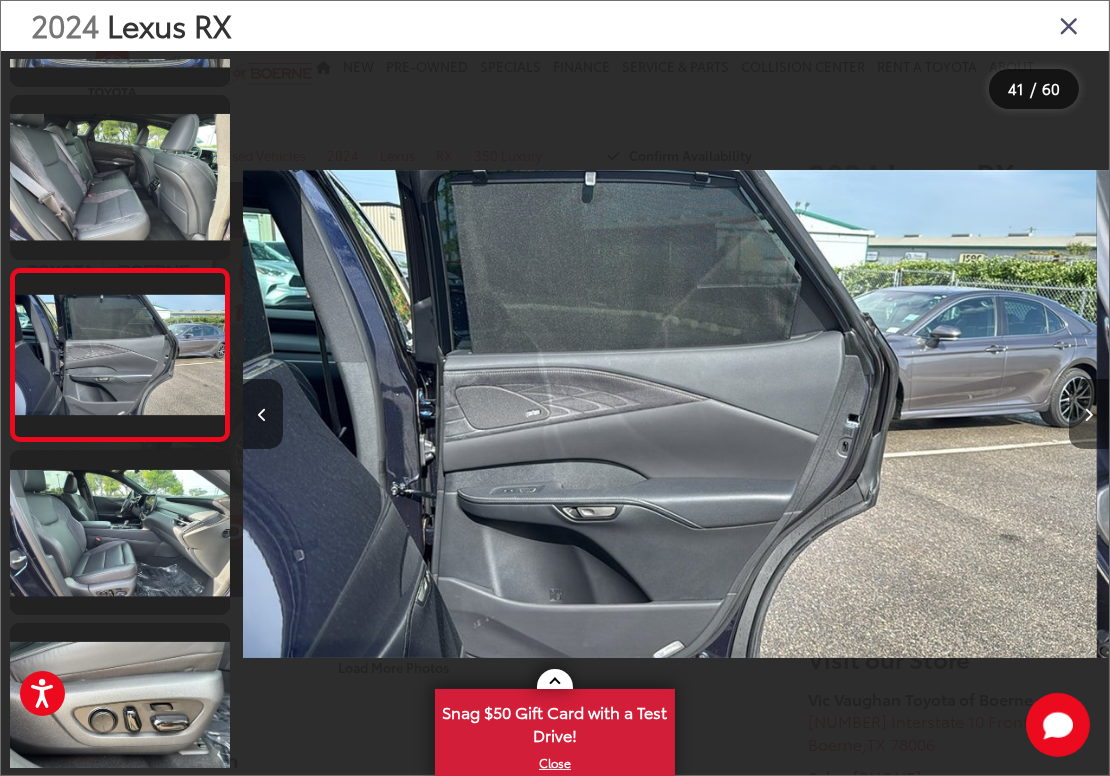 click at bounding box center [1089, 414] 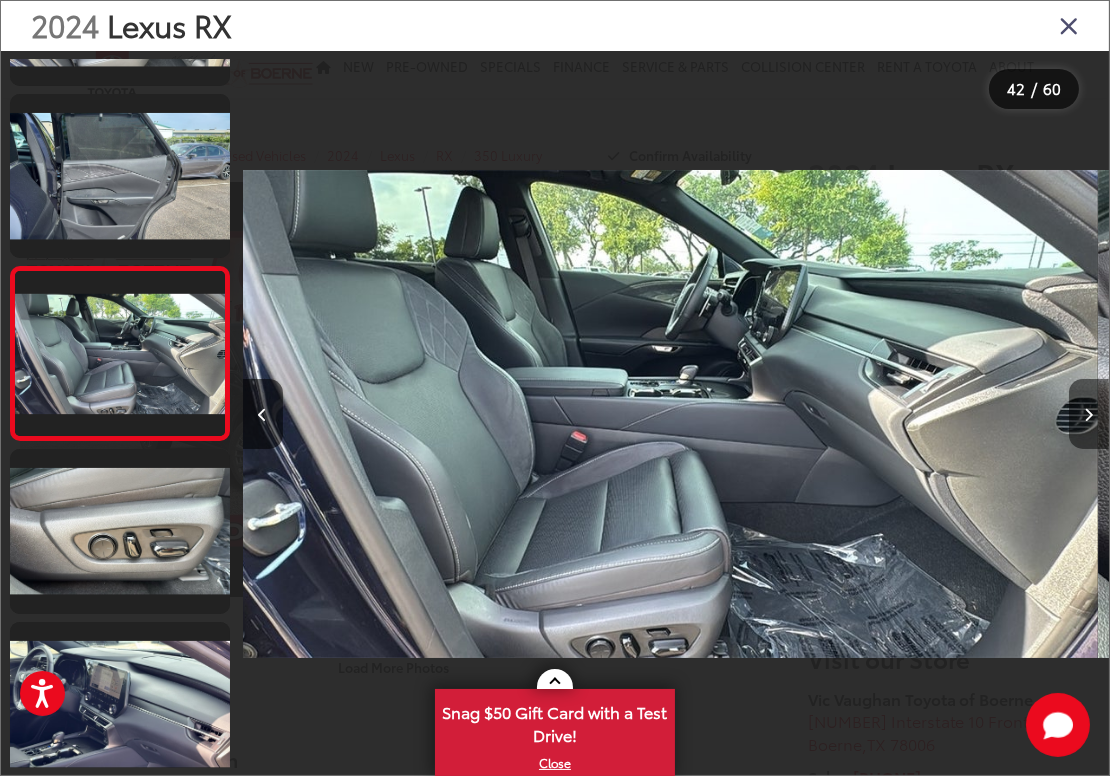 click at bounding box center (1089, 414) 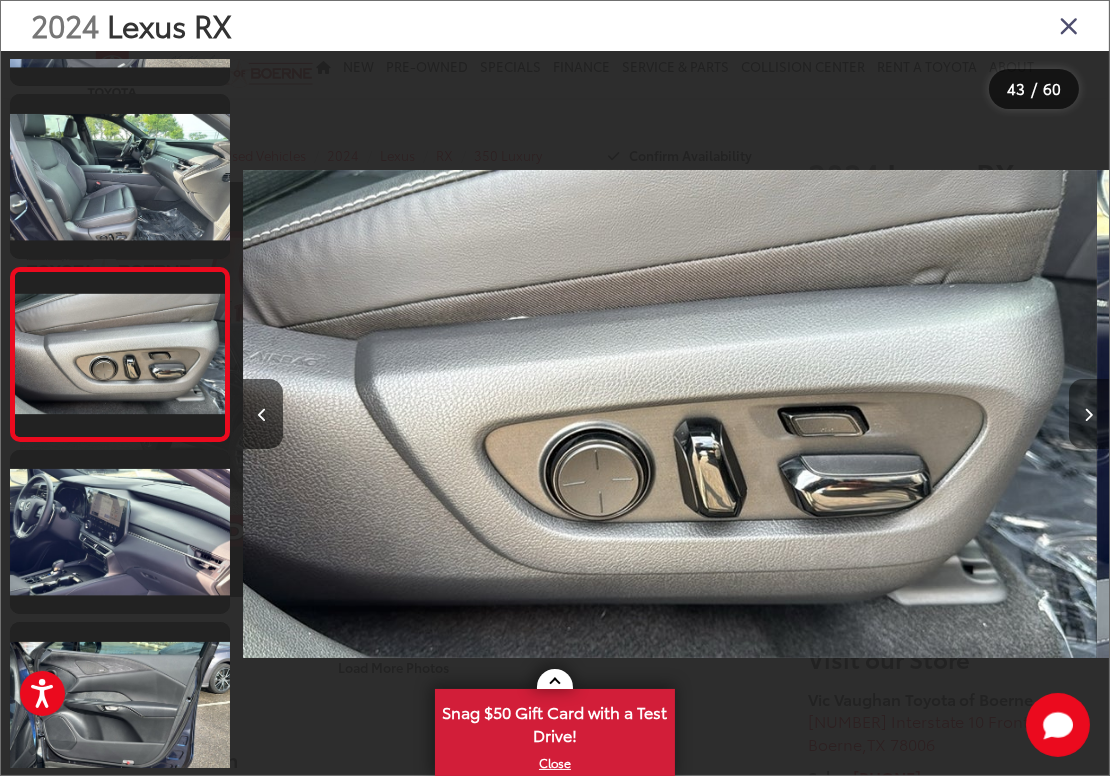 click at bounding box center [1089, 414] 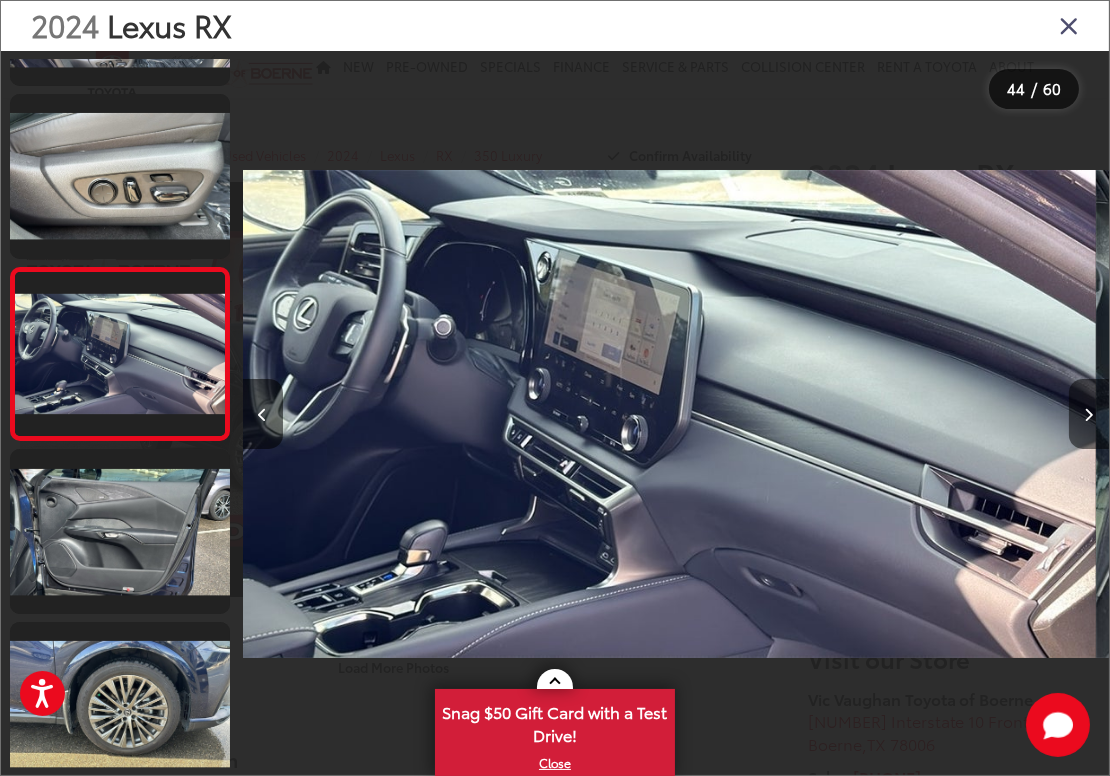 click at bounding box center (1089, 414) 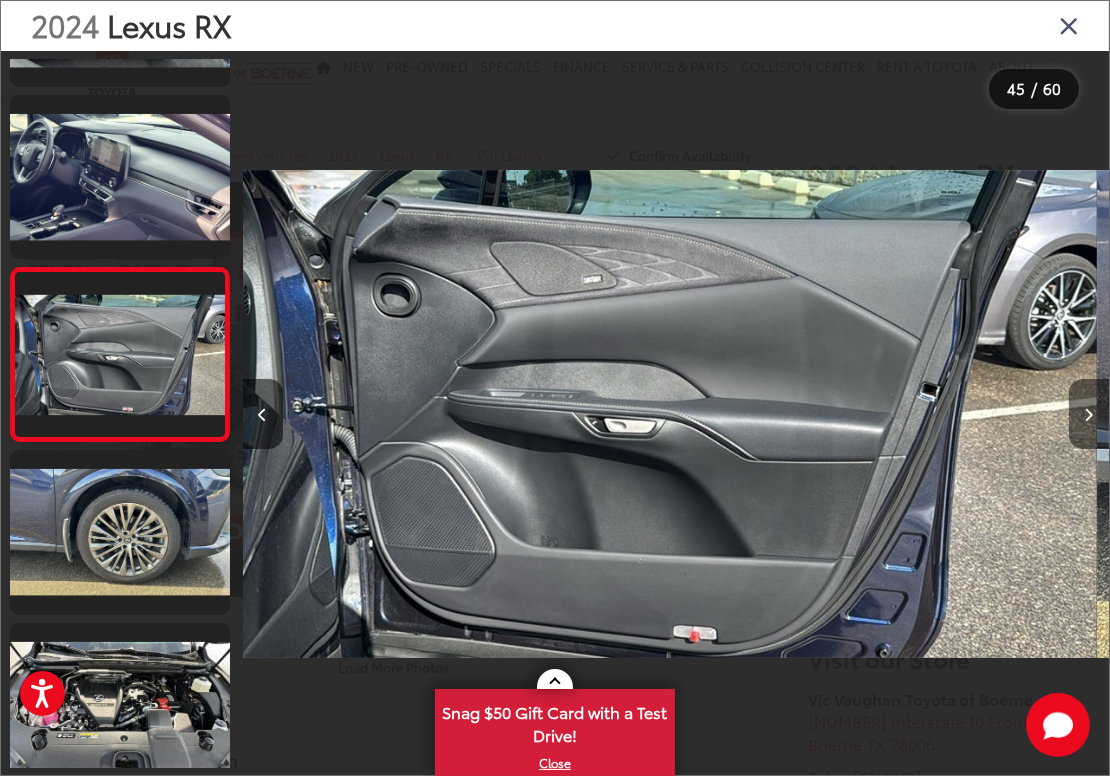click at bounding box center (1089, 414) 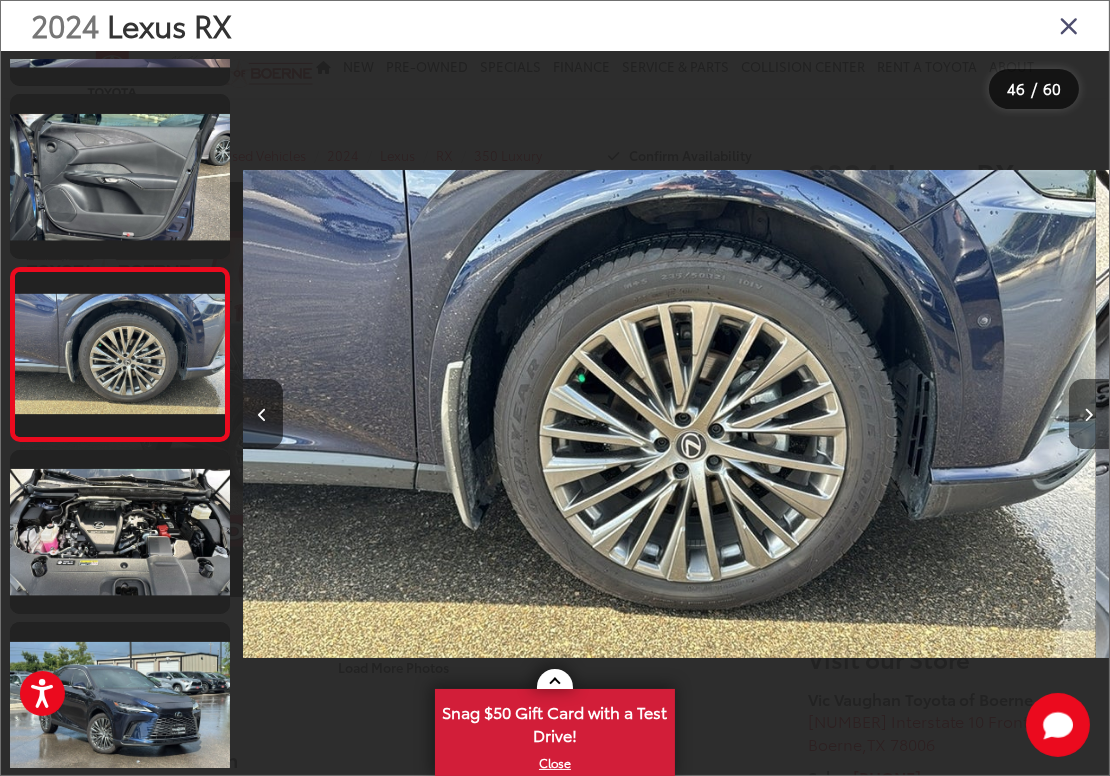 click at bounding box center [1089, 414] 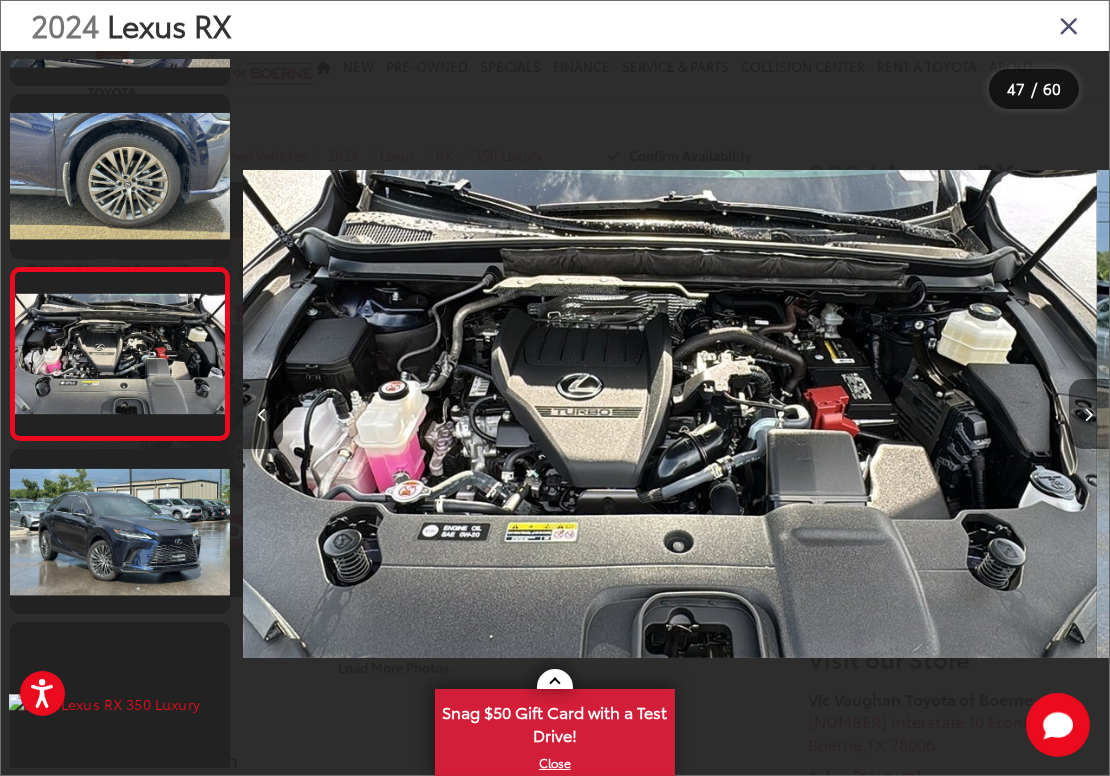 click at bounding box center (1089, 414) 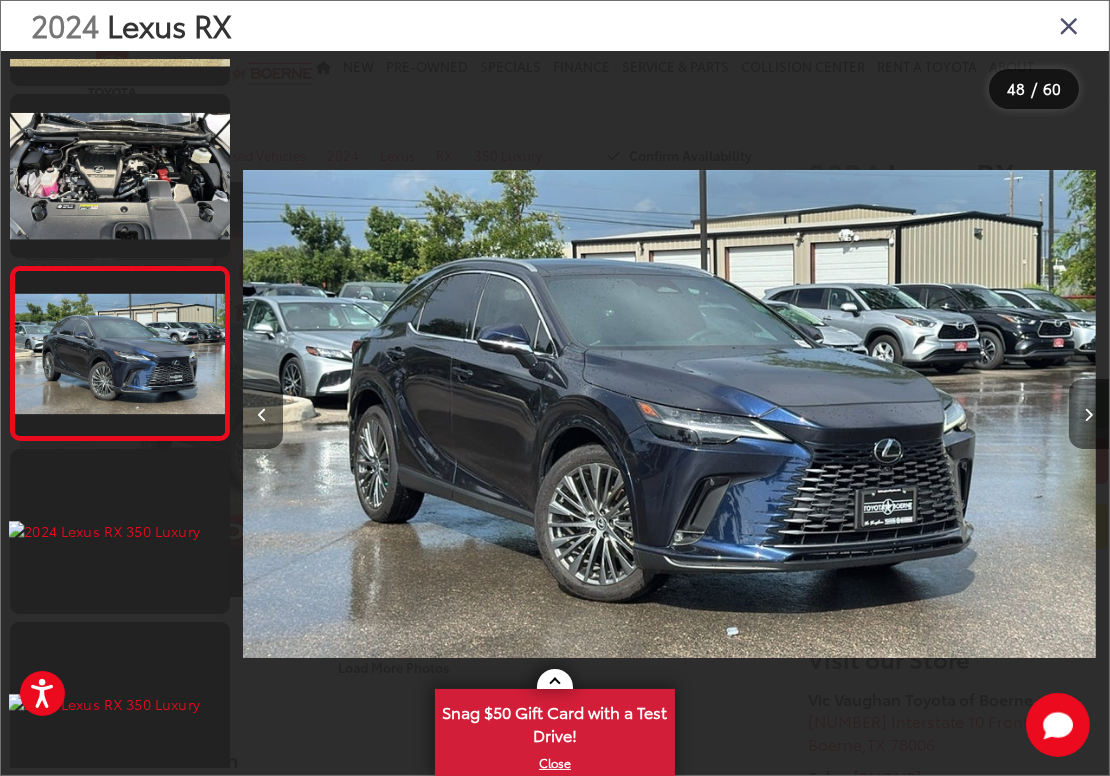 click at bounding box center (1089, 414) 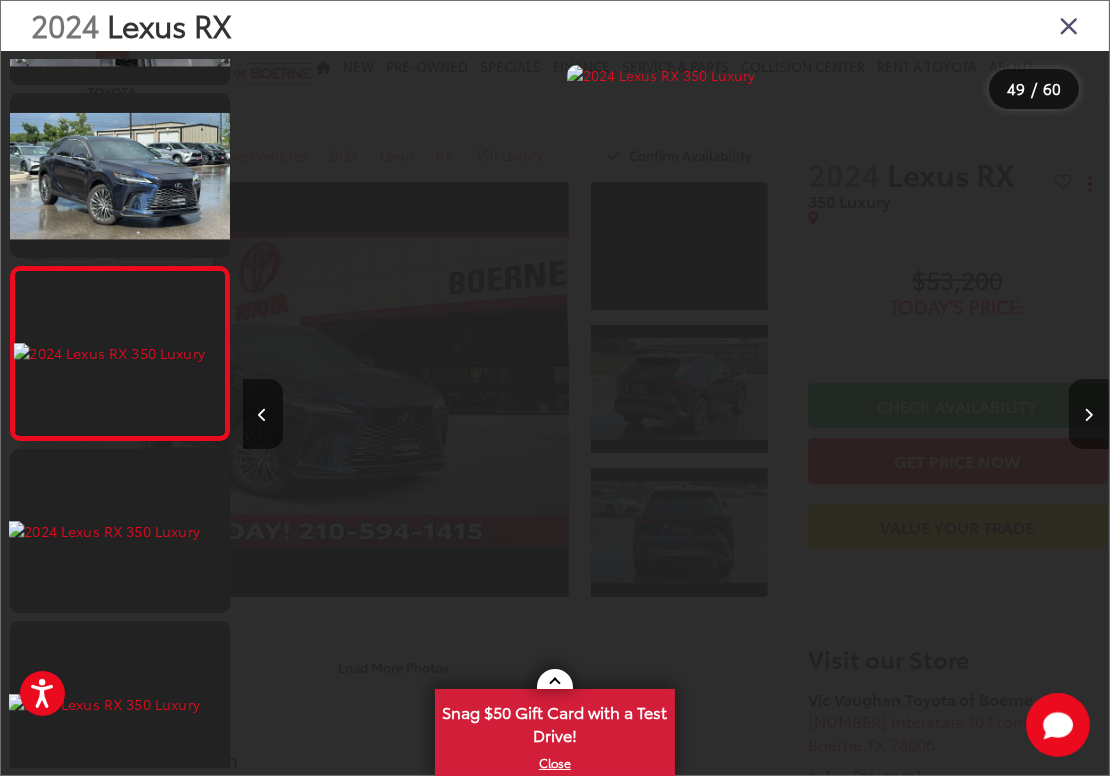 click at bounding box center (1089, 414) 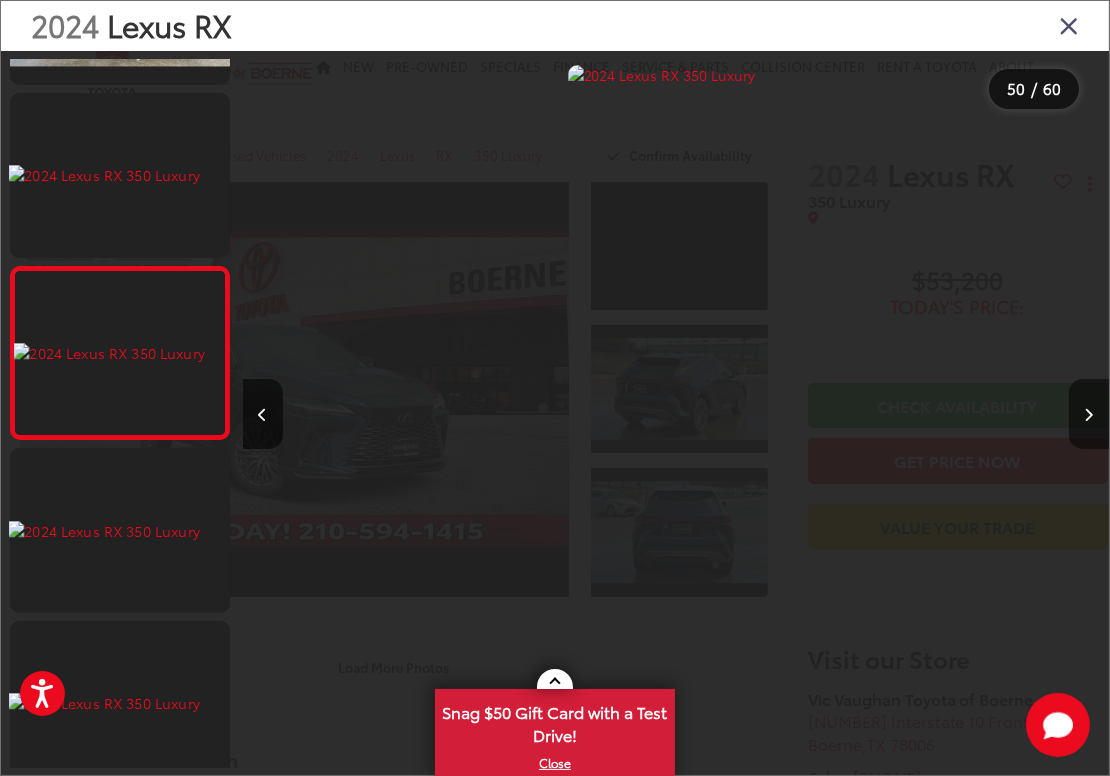 click at bounding box center [1089, 414] 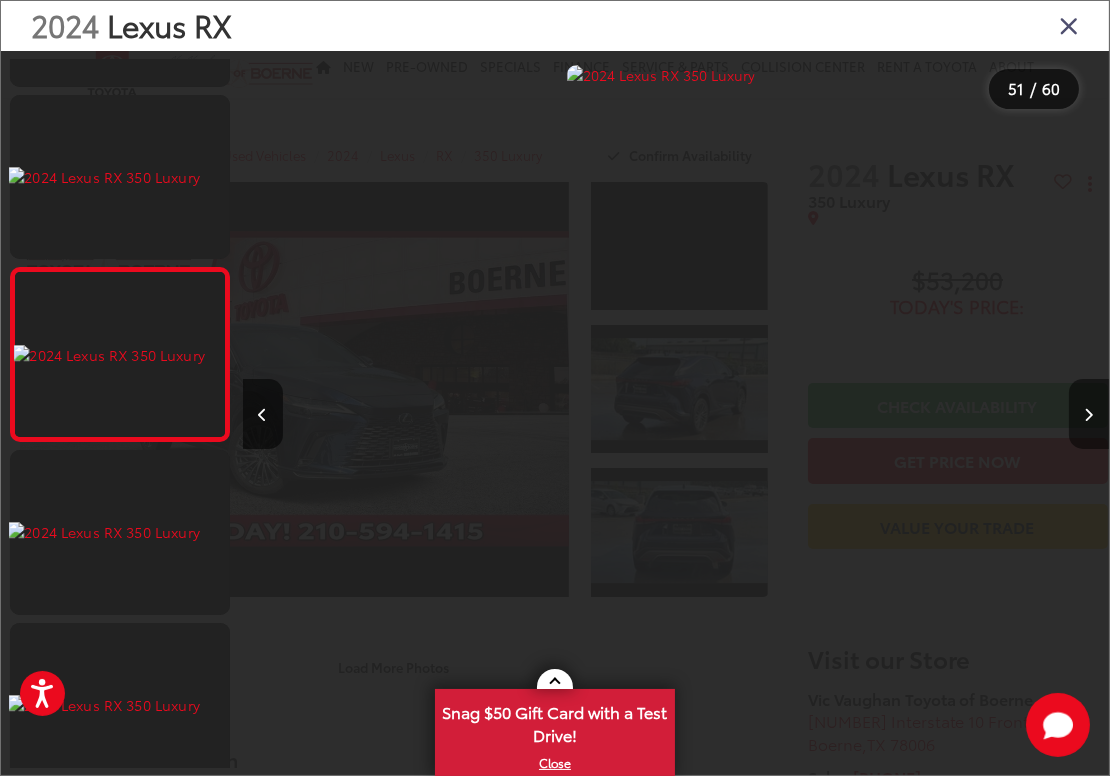 click at bounding box center (1089, 414) 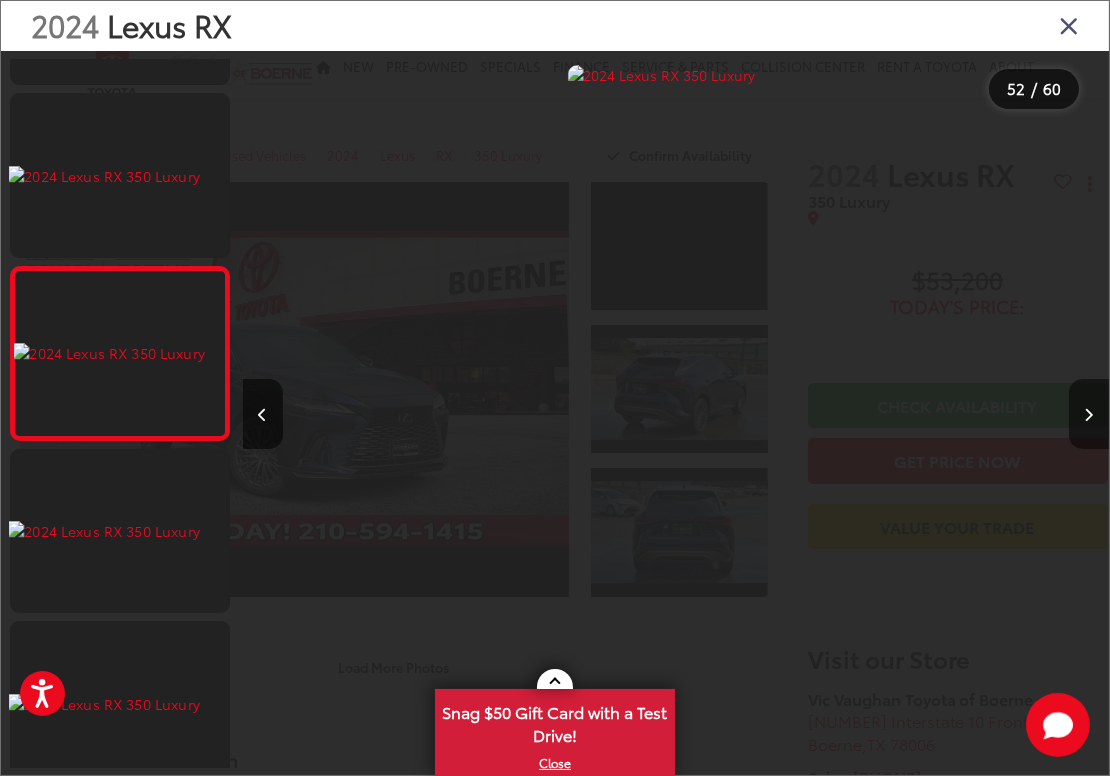 click at bounding box center [1089, 414] 